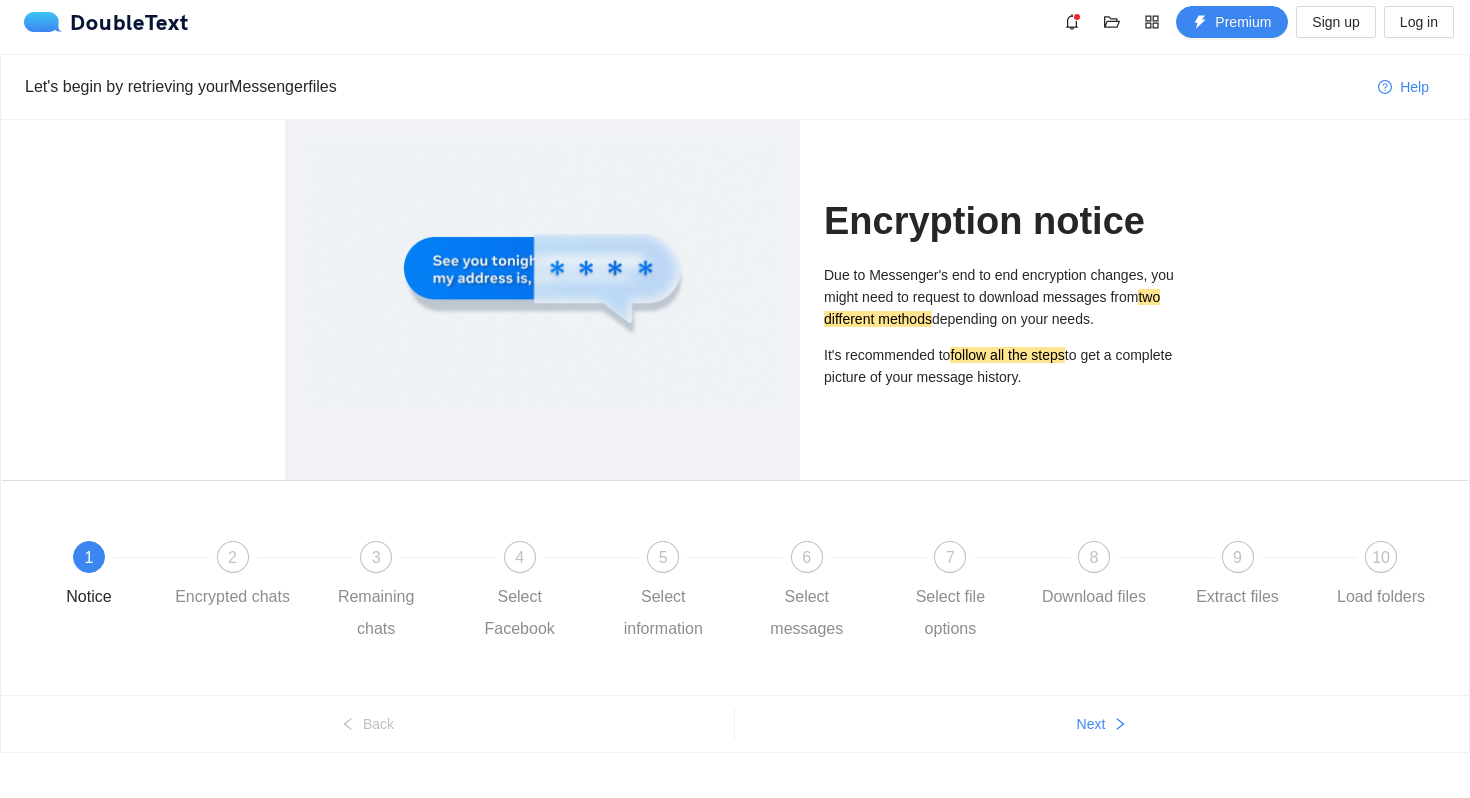 scroll, scrollTop: 9, scrollLeft: 0, axis: vertical 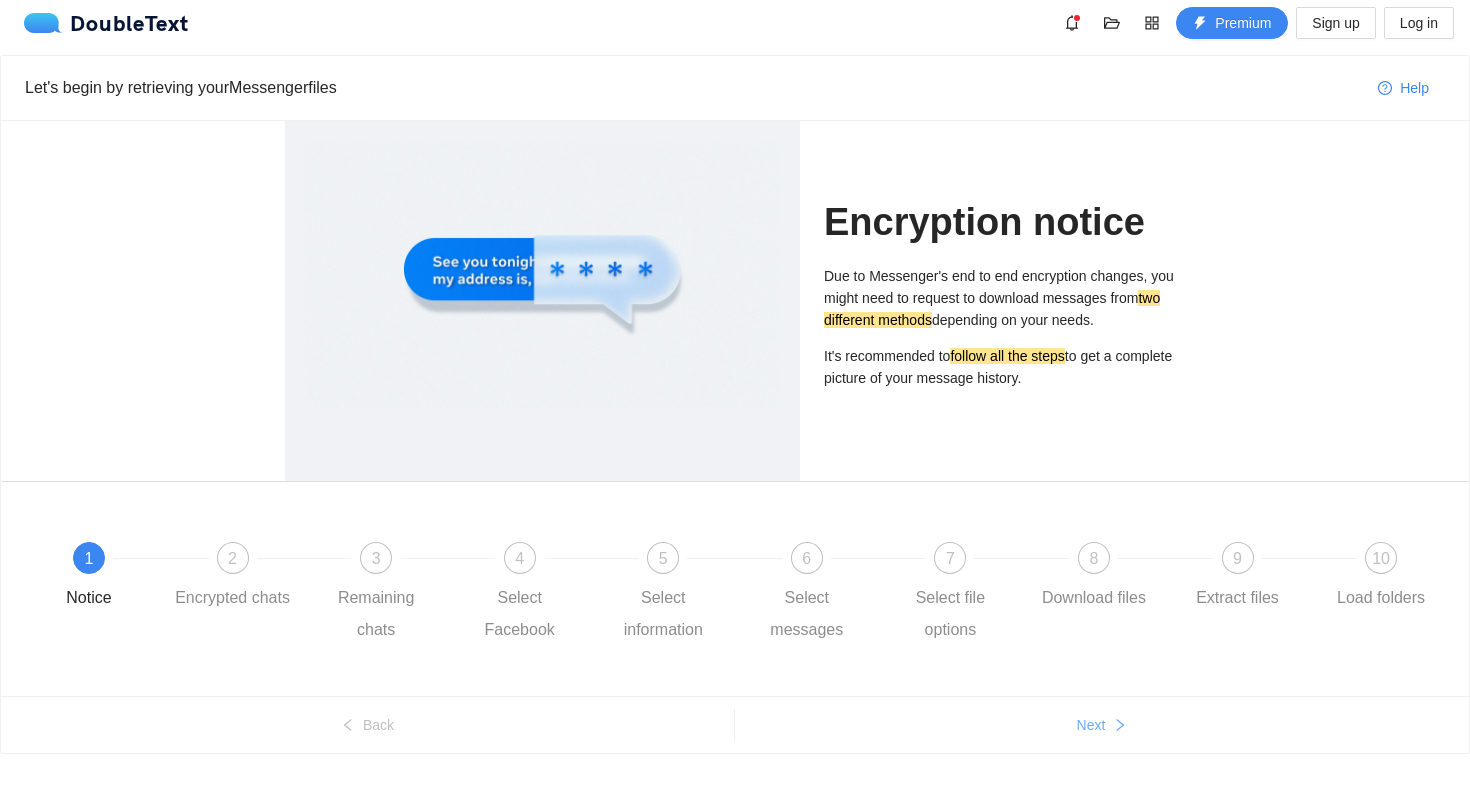 click on "Next" at bounding box center [1091, 725] 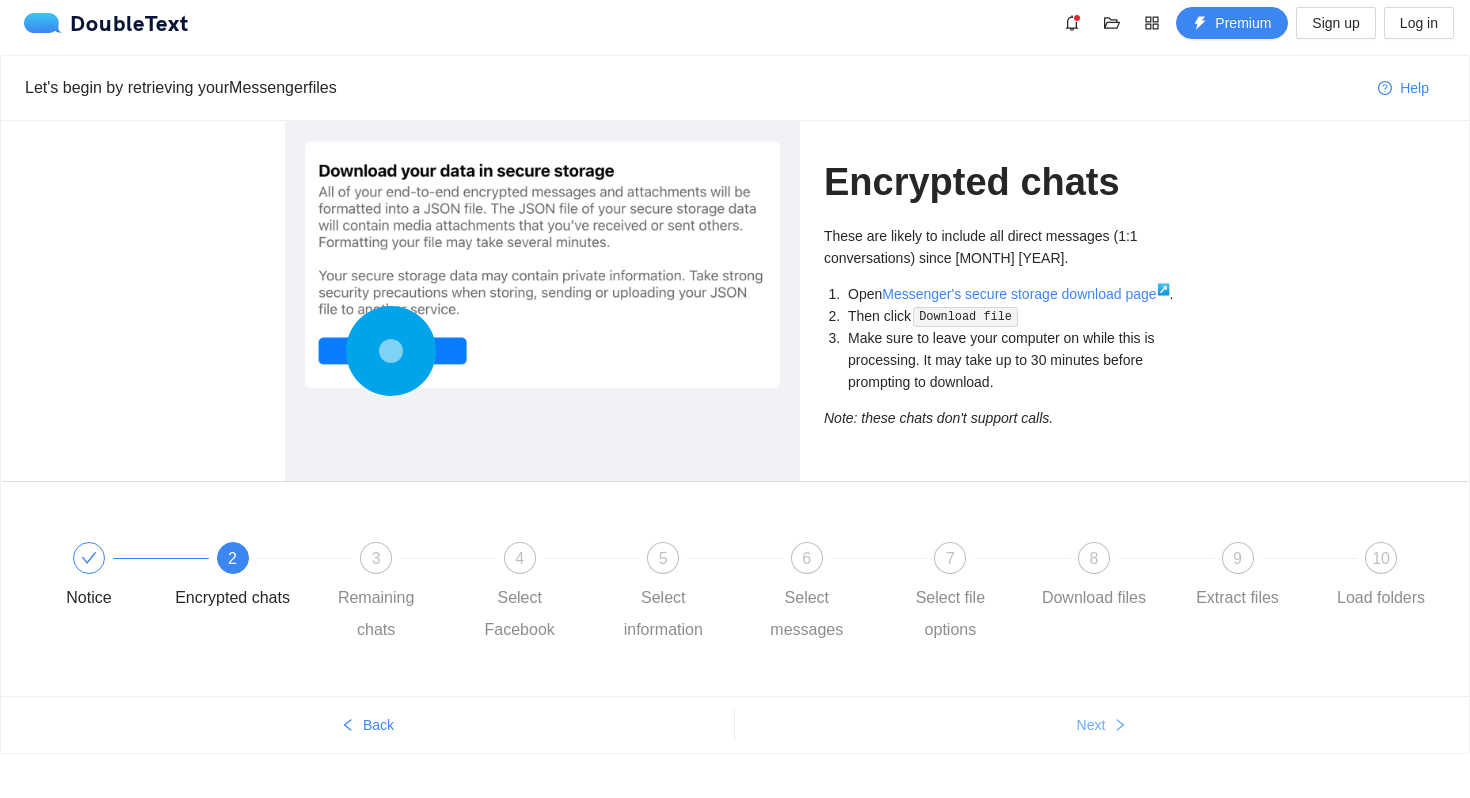 click on "Next" at bounding box center (1091, 725) 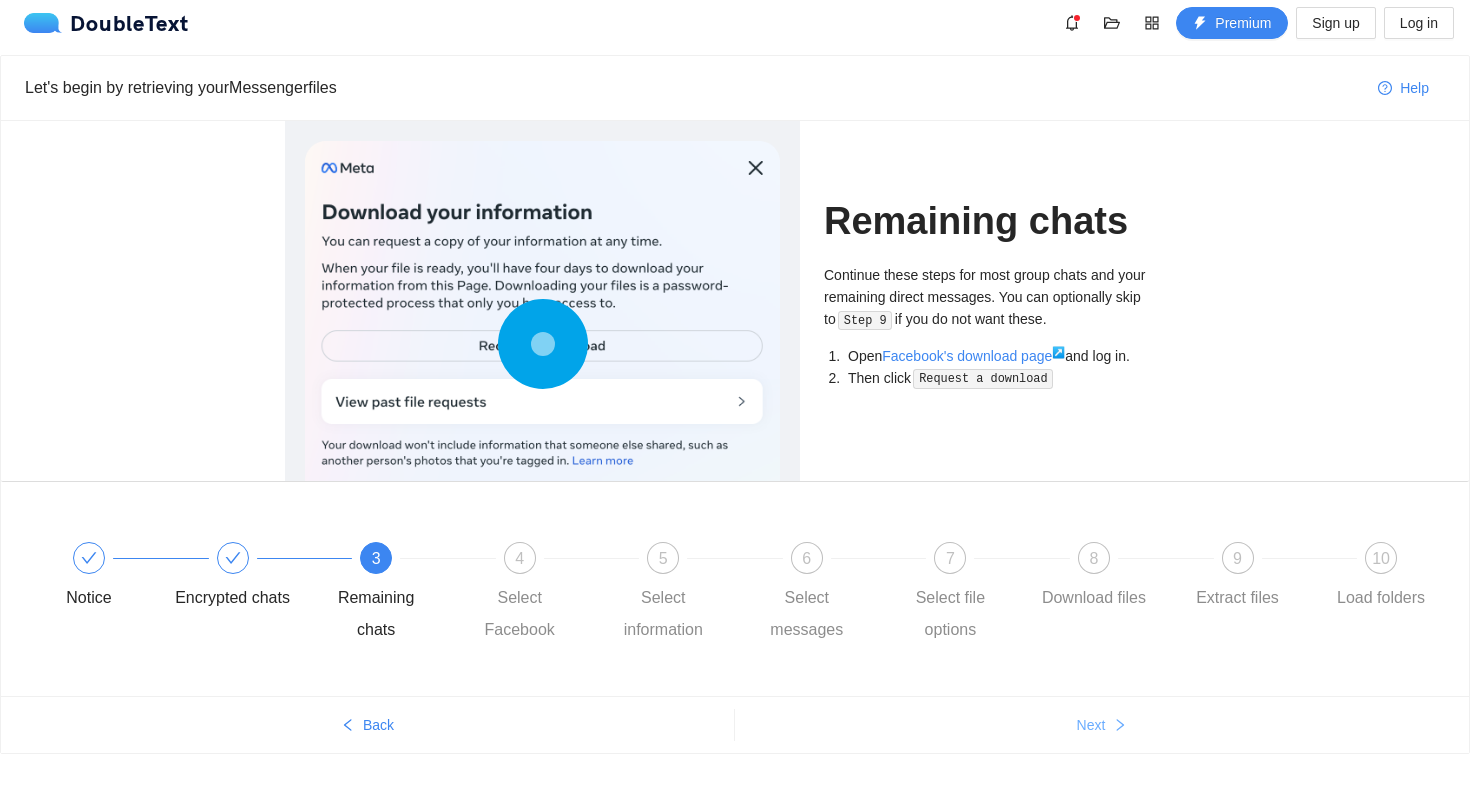 click on "Next" at bounding box center (1091, 725) 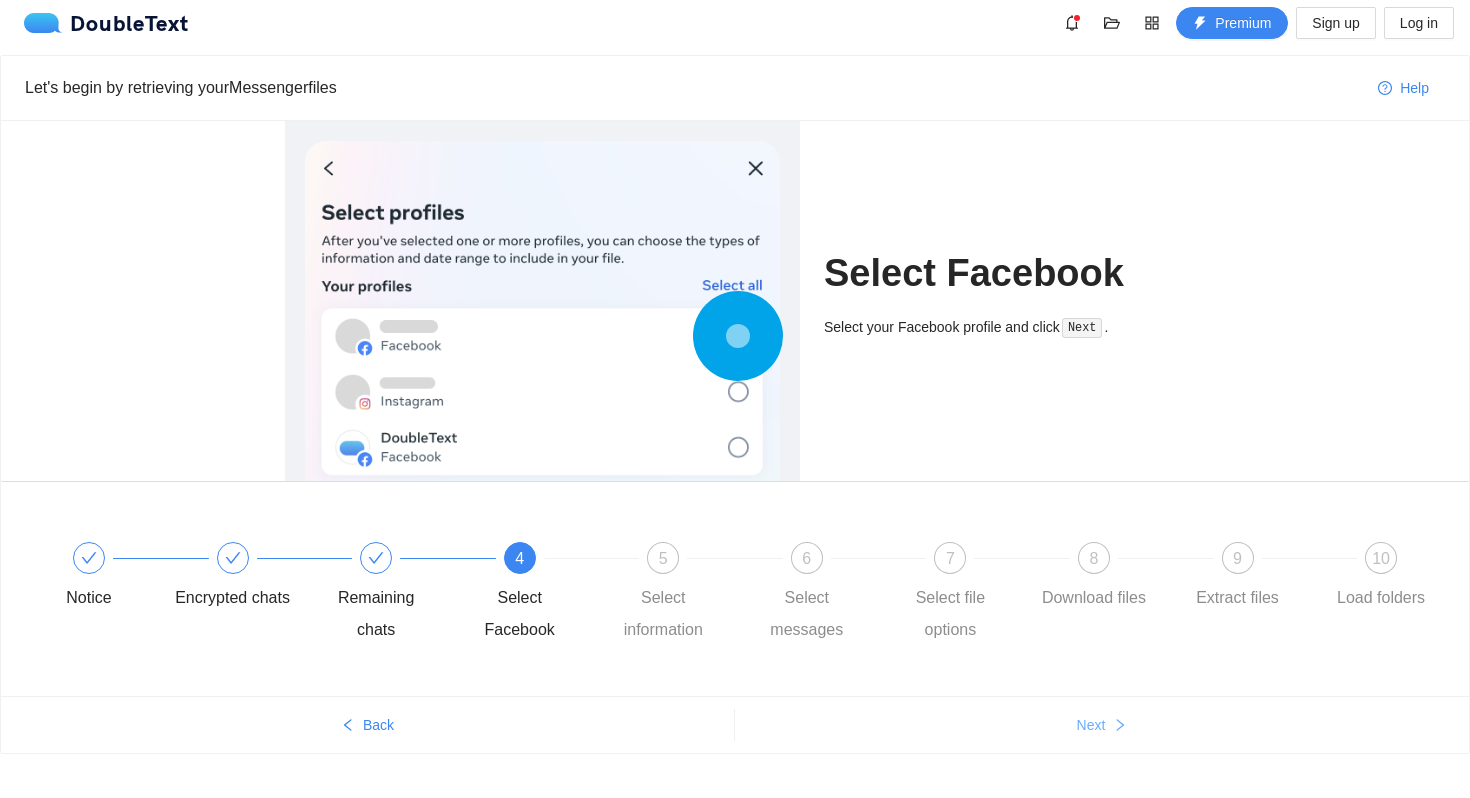 click on "Next" at bounding box center (1091, 725) 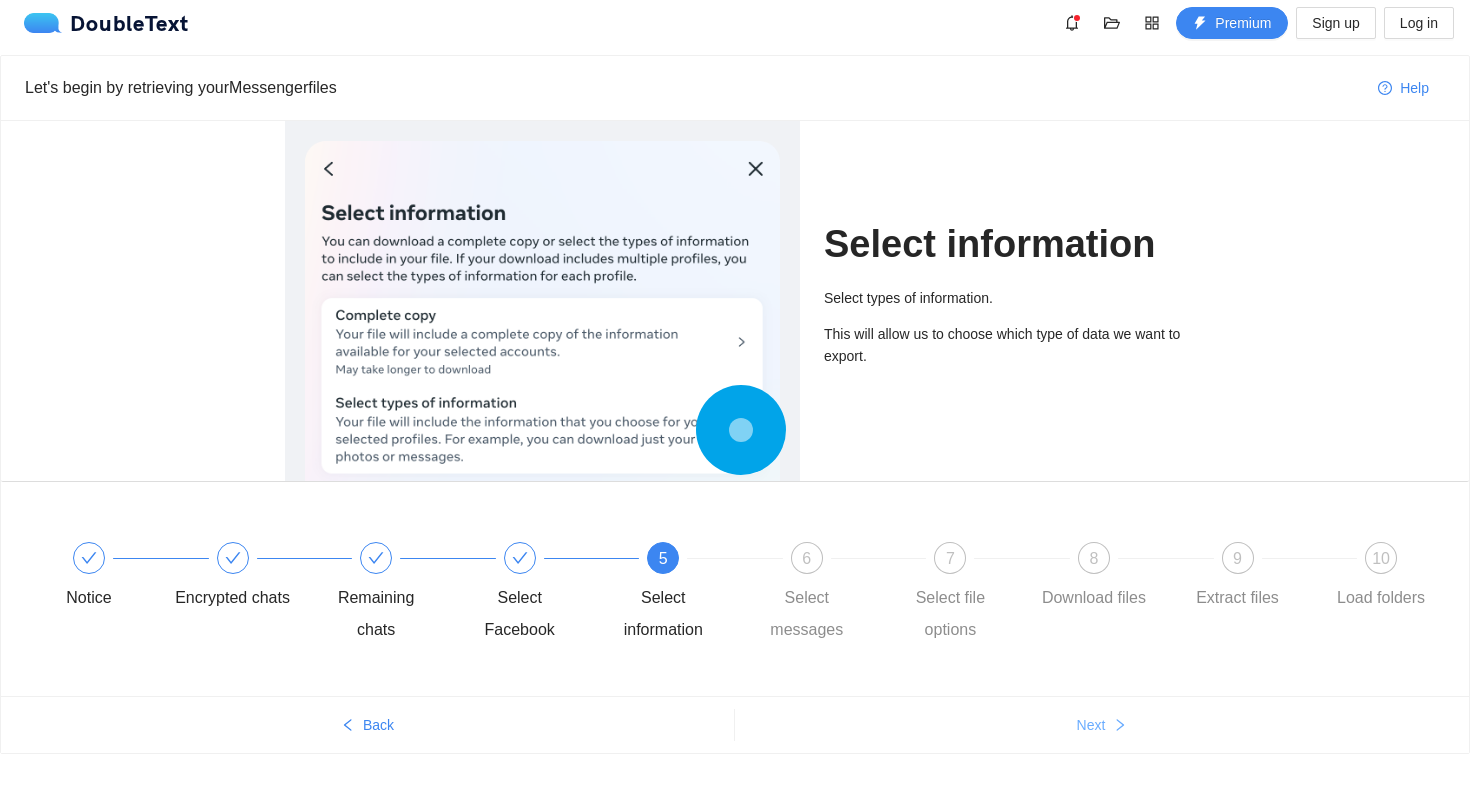 click on "Next" at bounding box center (1091, 725) 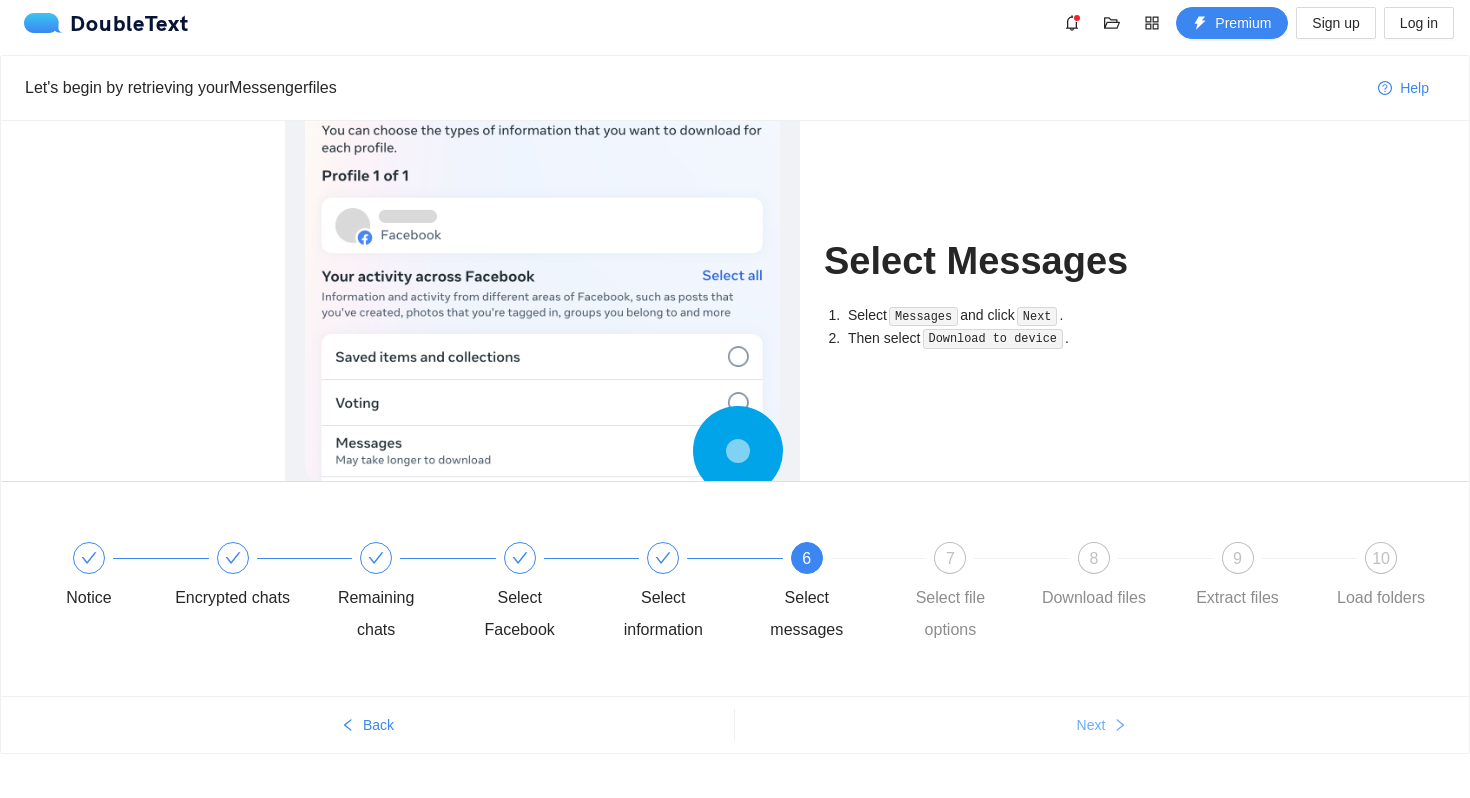 click on "Next" at bounding box center (1091, 725) 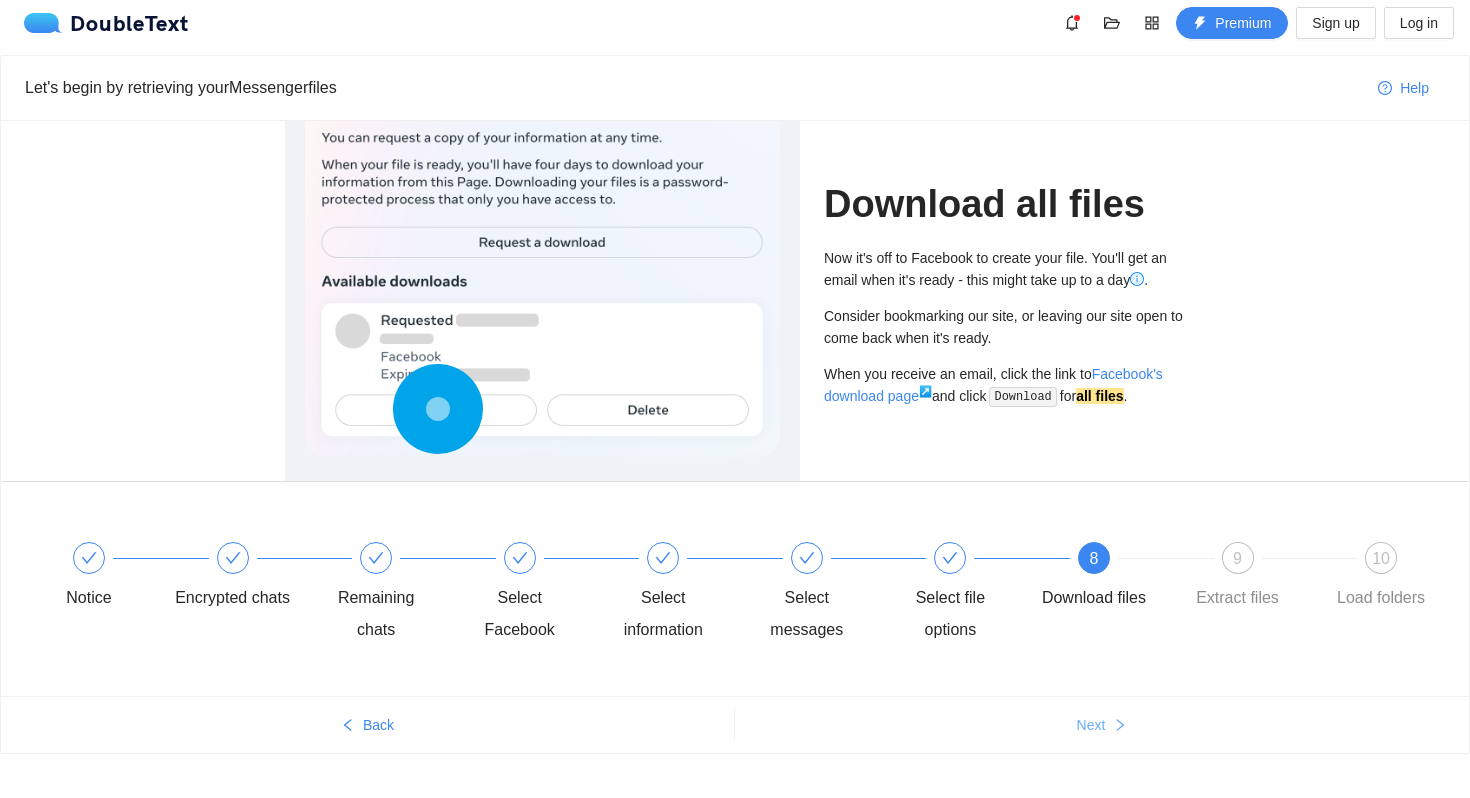click on "Next" at bounding box center (1091, 725) 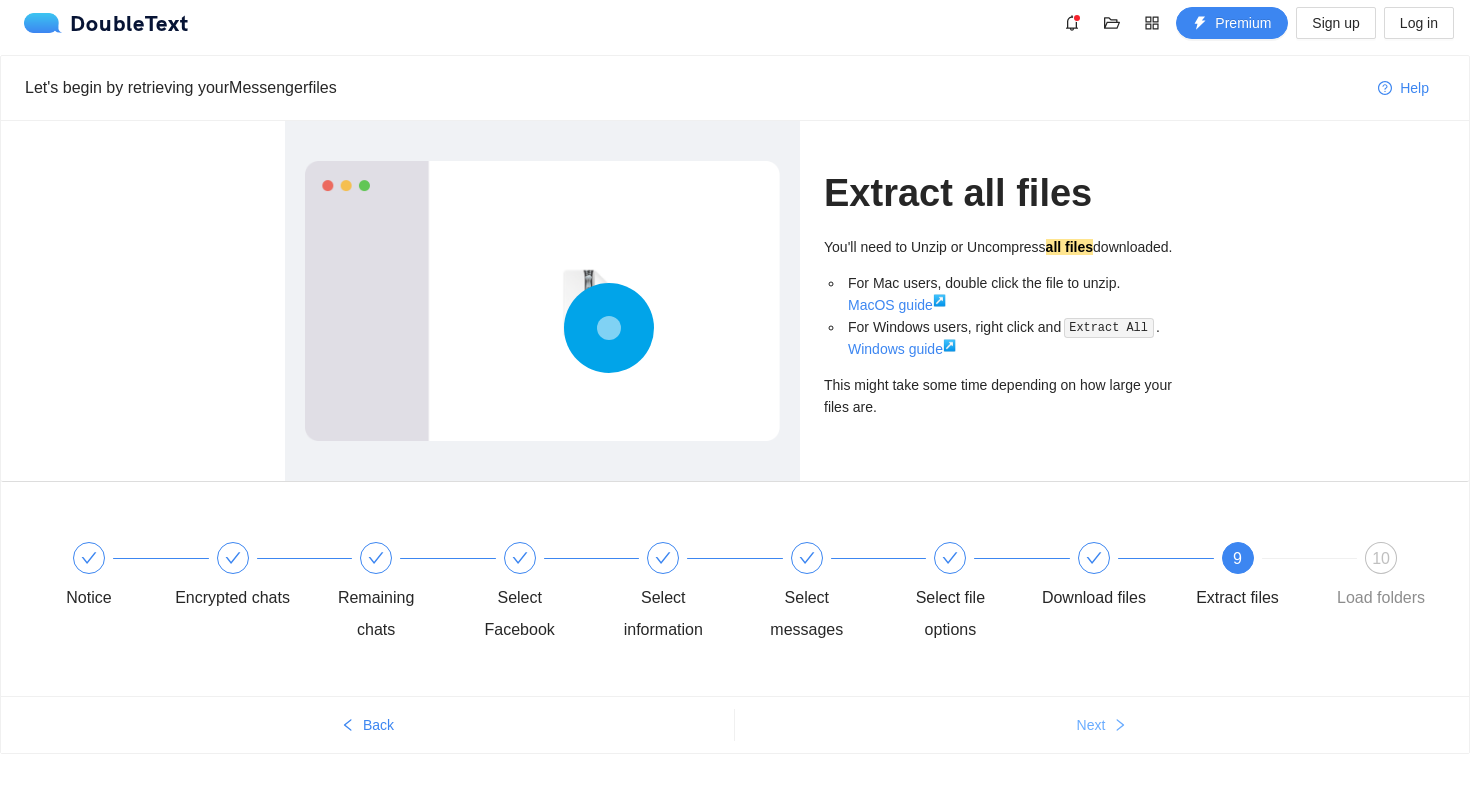 click on "Next" at bounding box center (1091, 725) 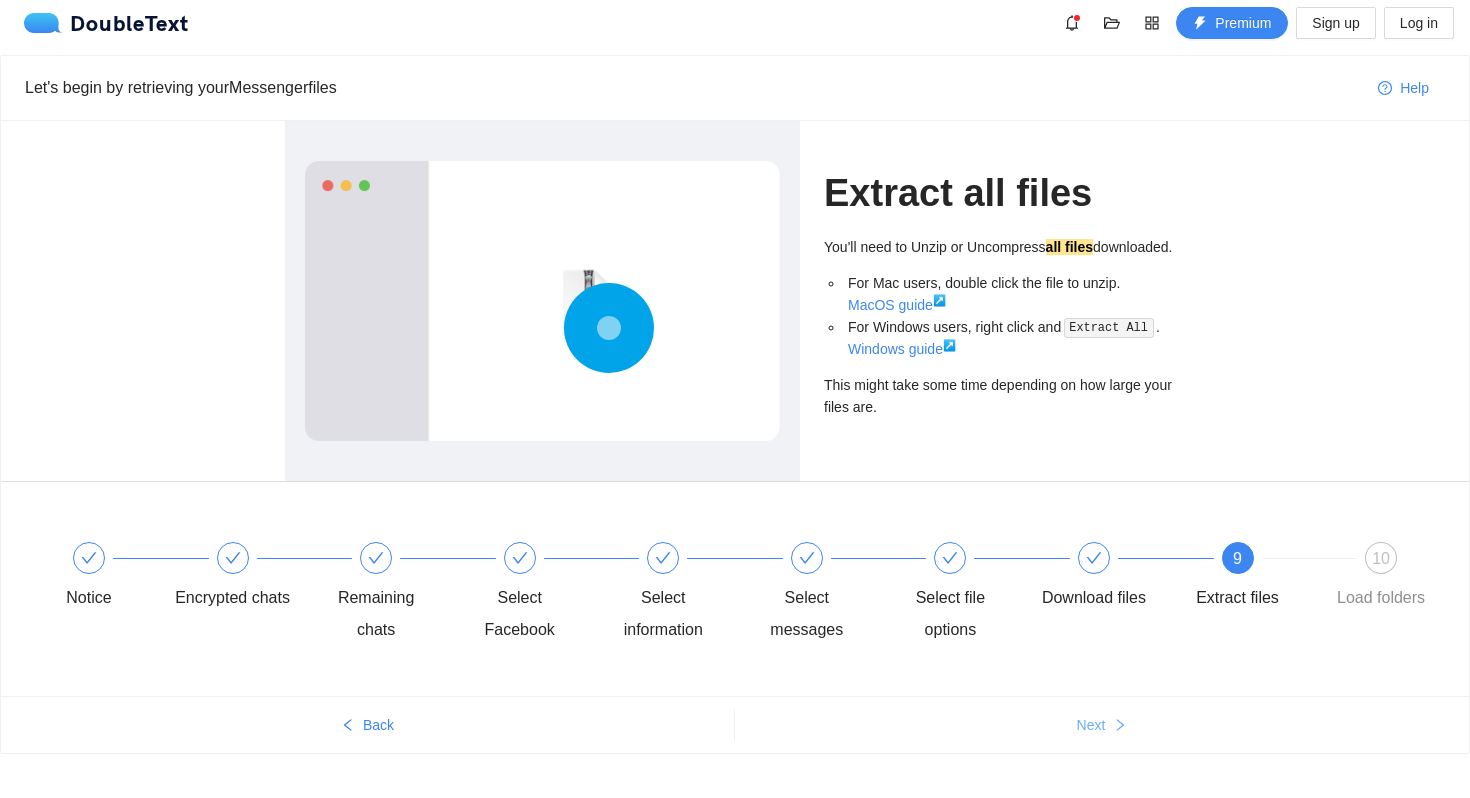 scroll, scrollTop: 0, scrollLeft: 0, axis: both 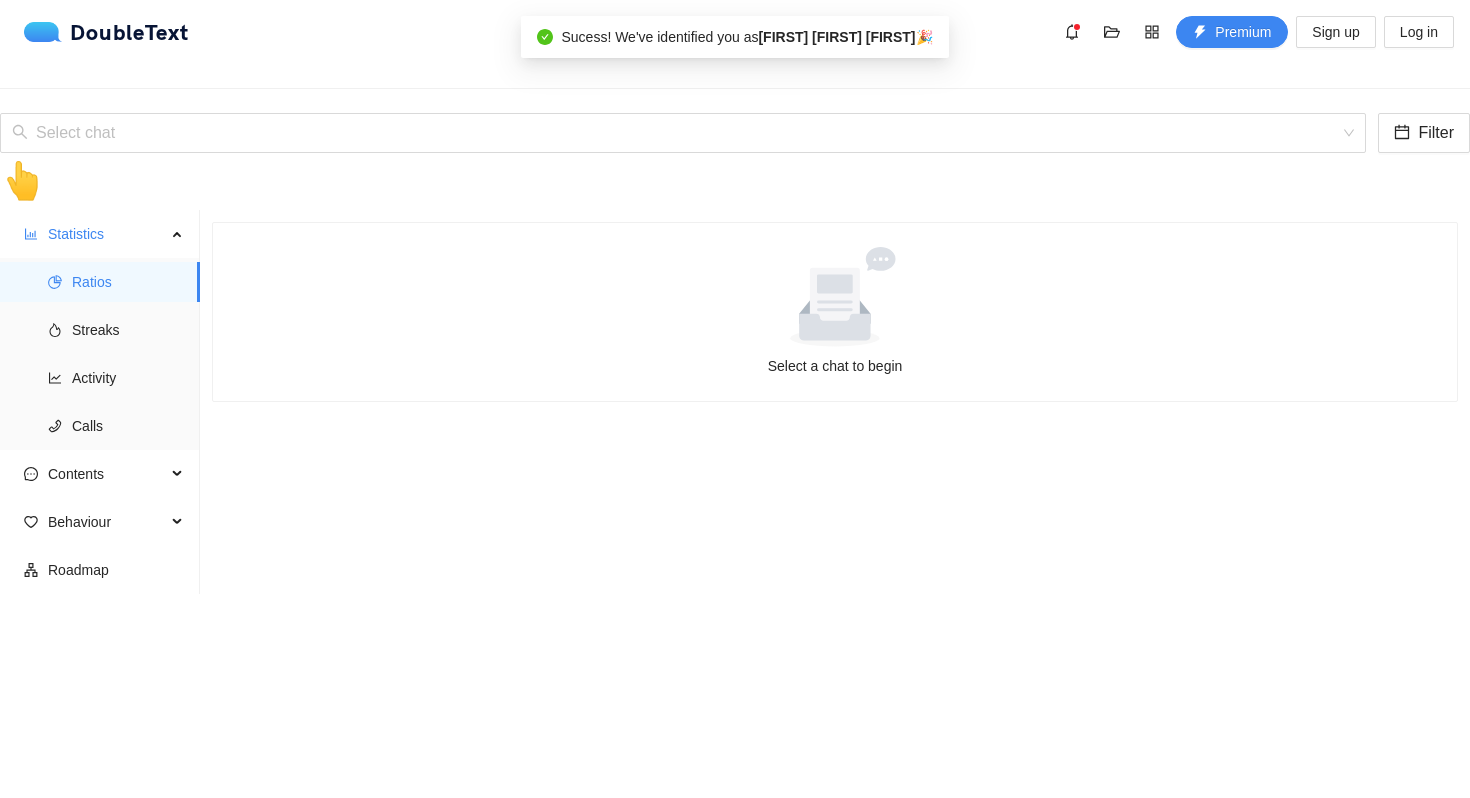 click at bounding box center [835, 297] 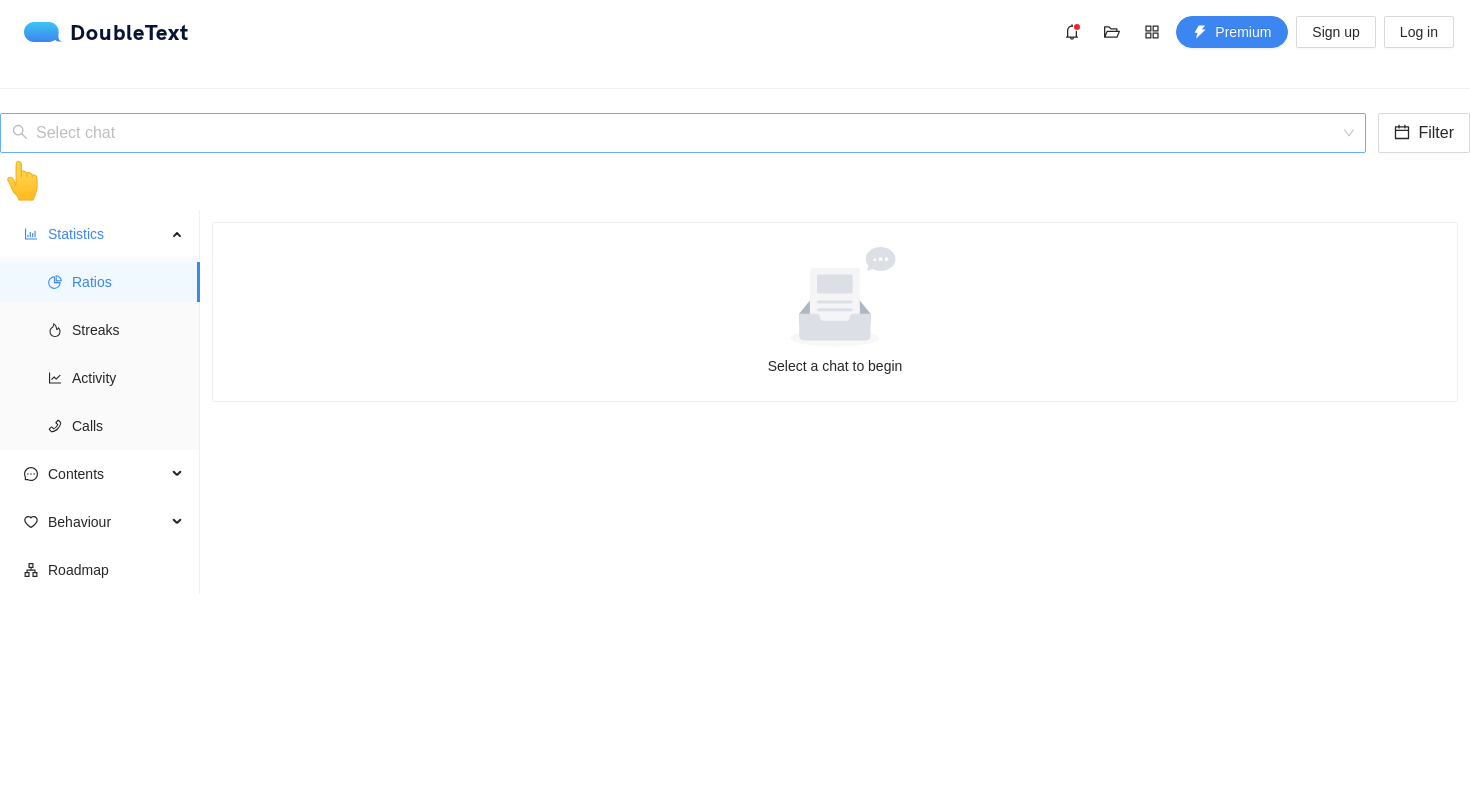 click at bounding box center (676, 133) 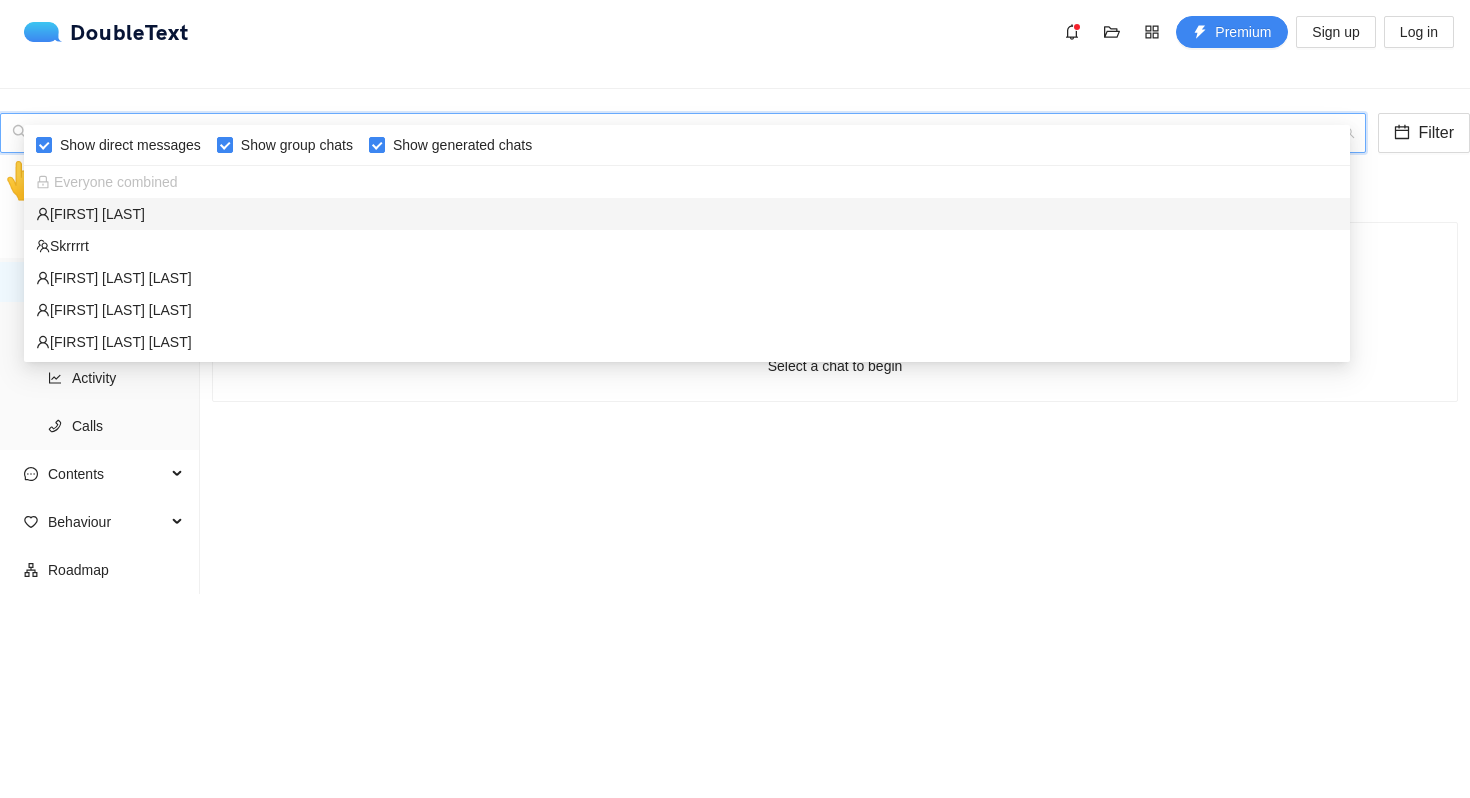 click on "Pushpa Xettri" at bounding box center [687, 214] 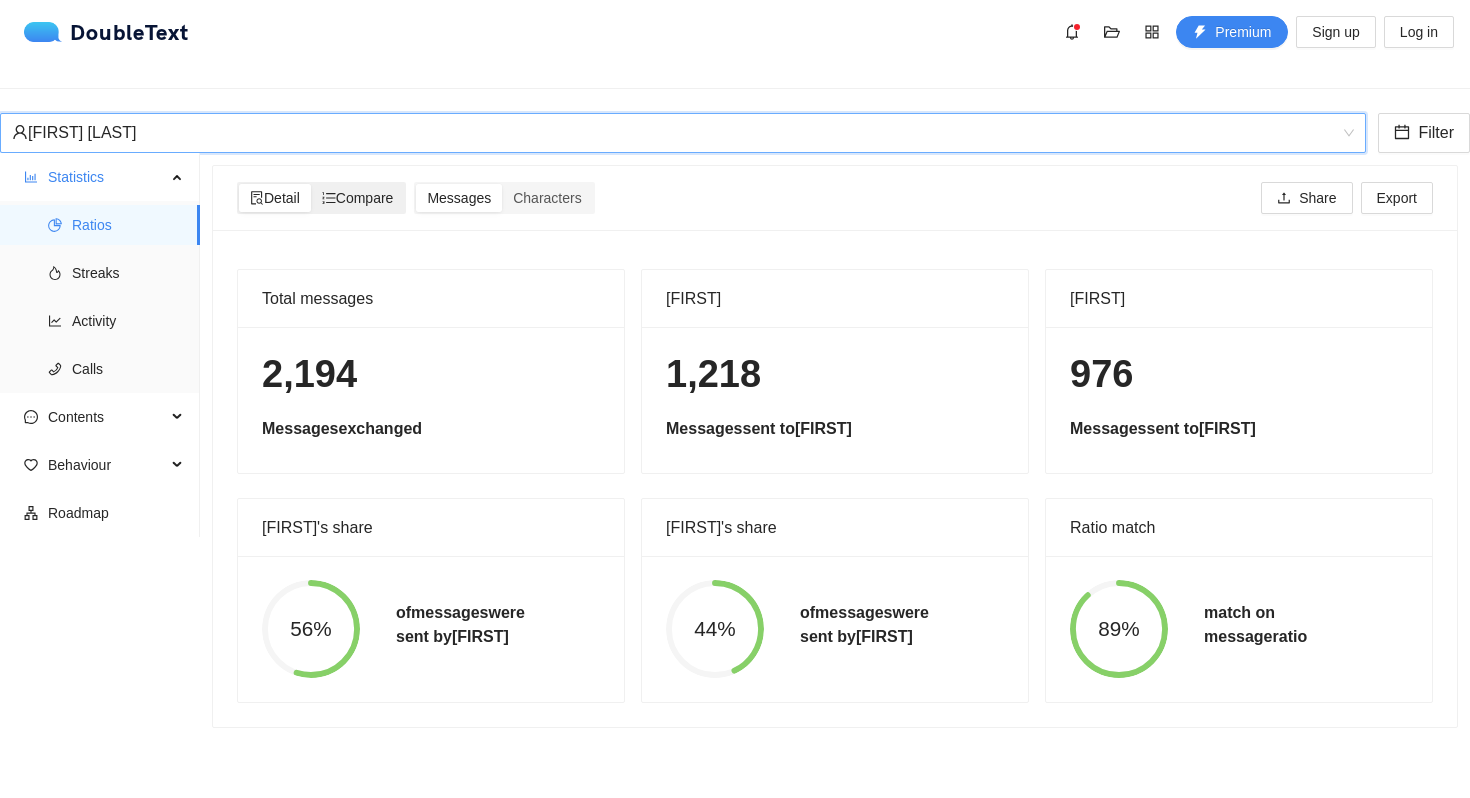 click on "Compare" at bounding box center [358, 198] 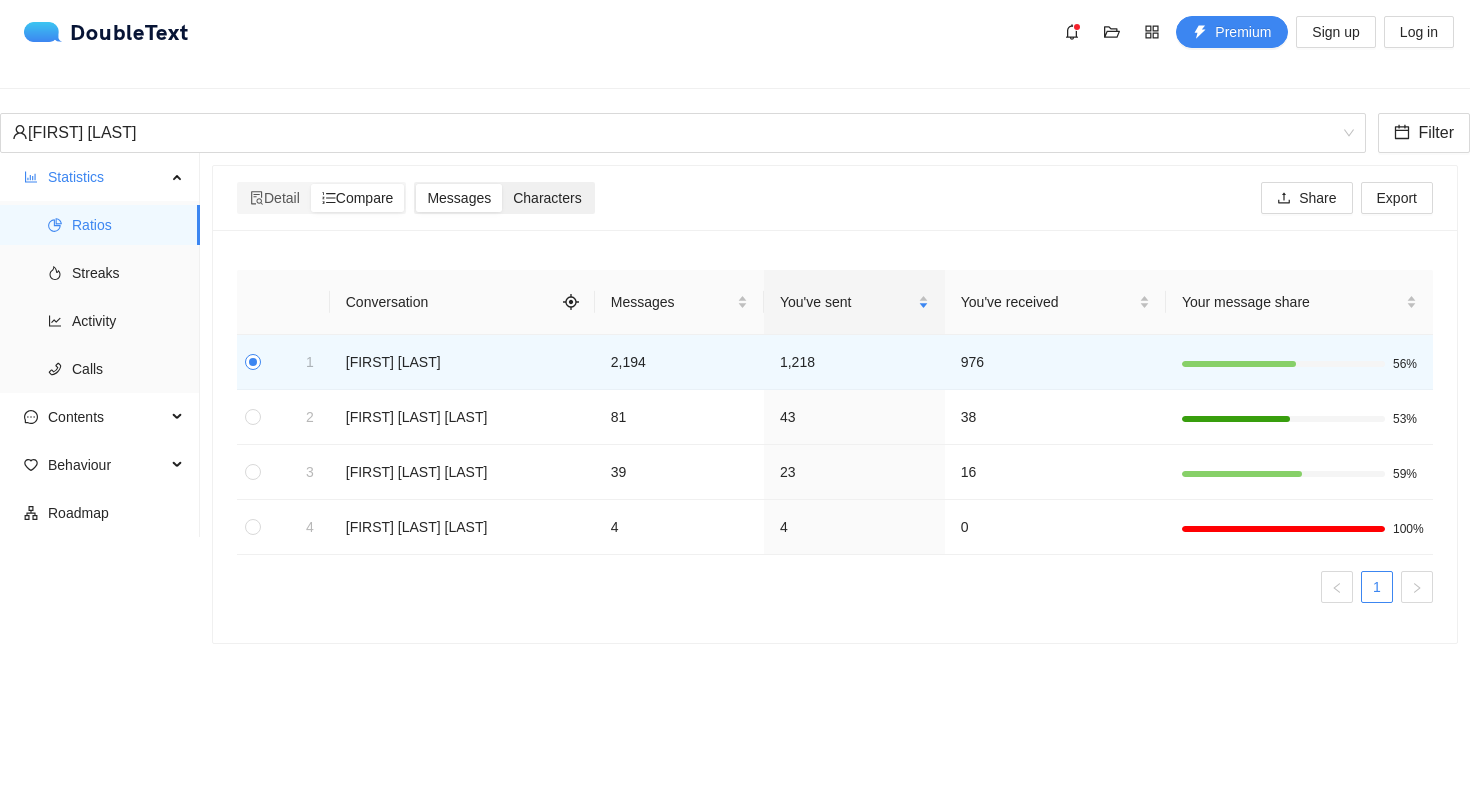 click on "Characters" at bounding box center [547, 198] 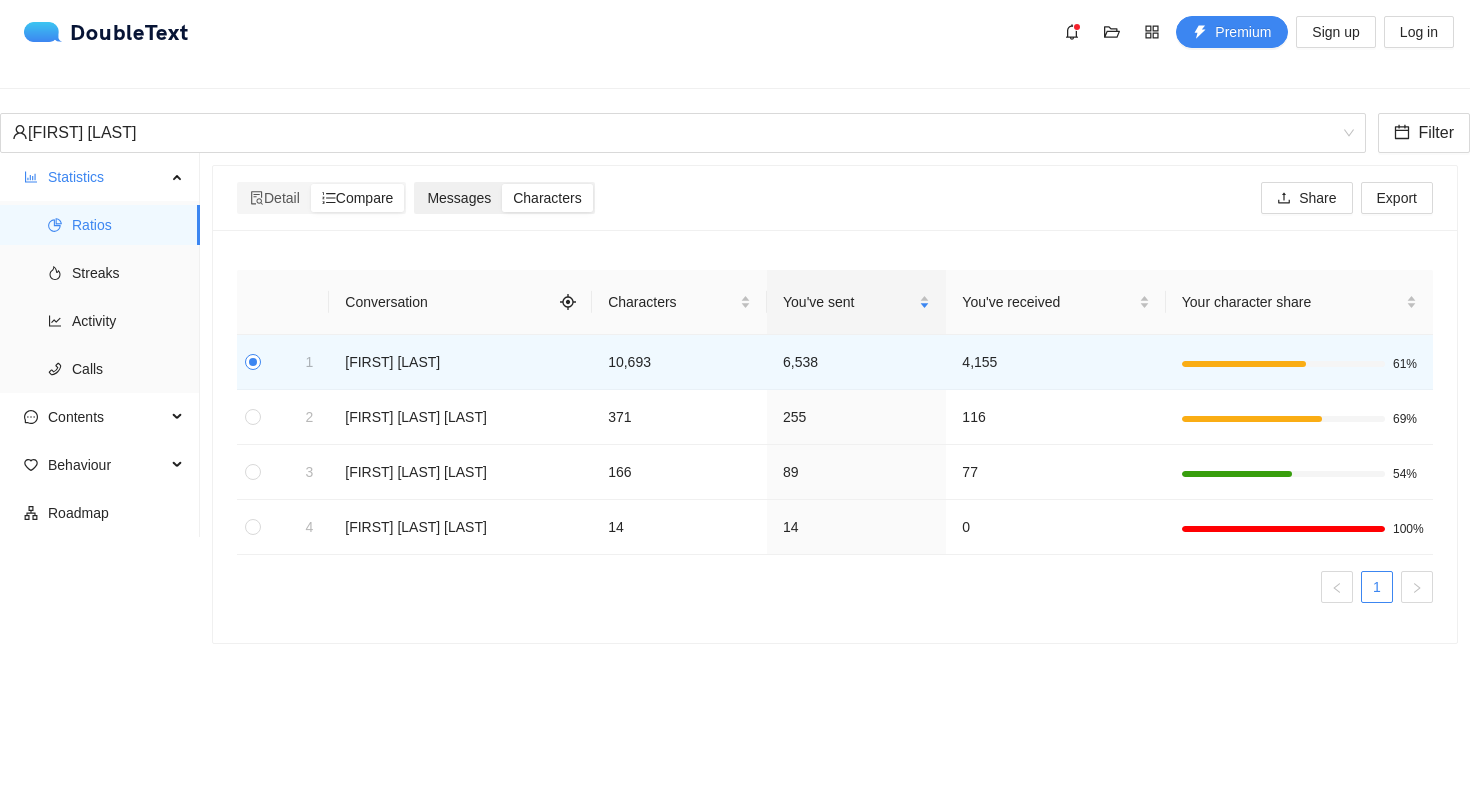 click on "Messages" at bounding box center [459, 198] 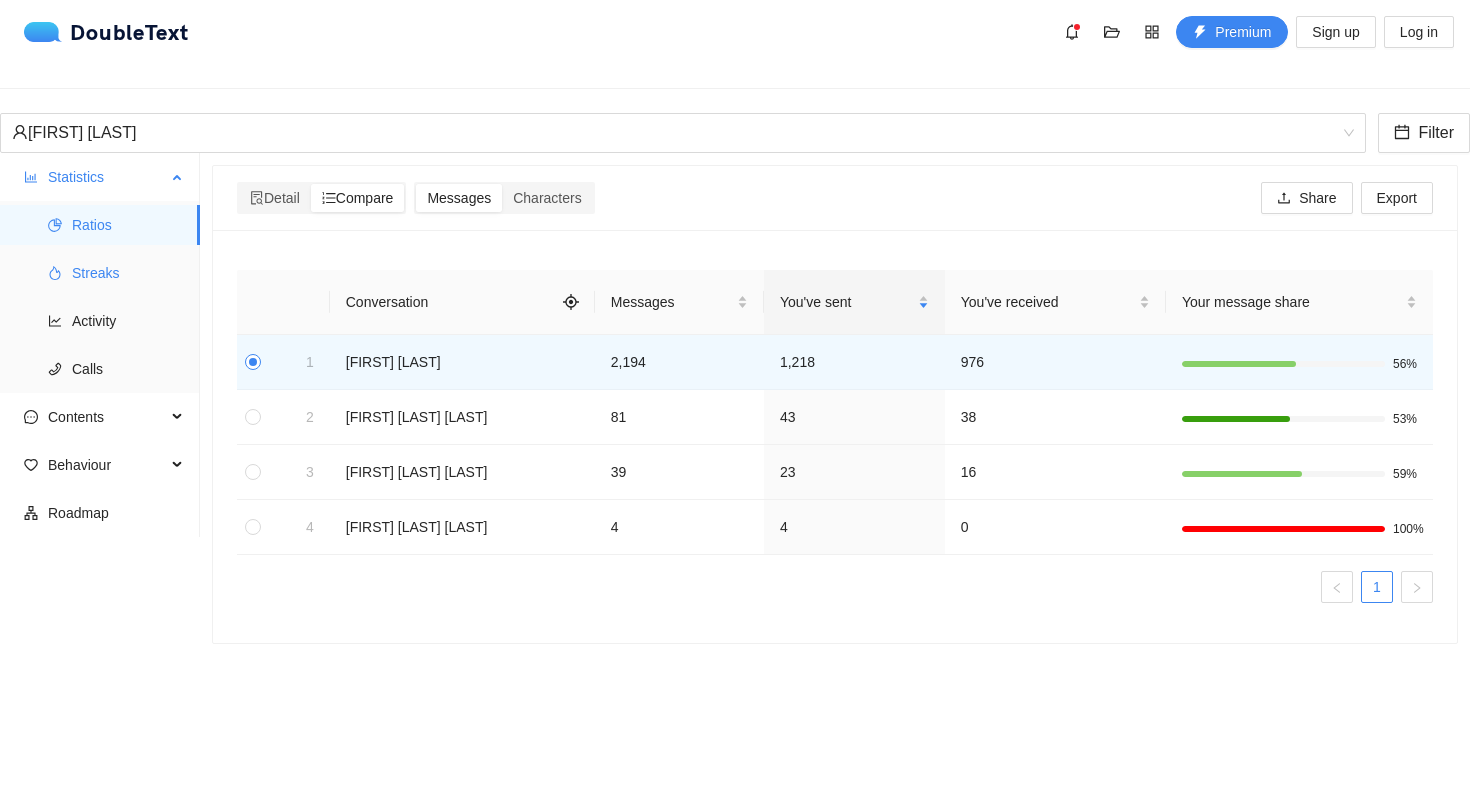 click on "Streaks" at bounding box center (128, 273) 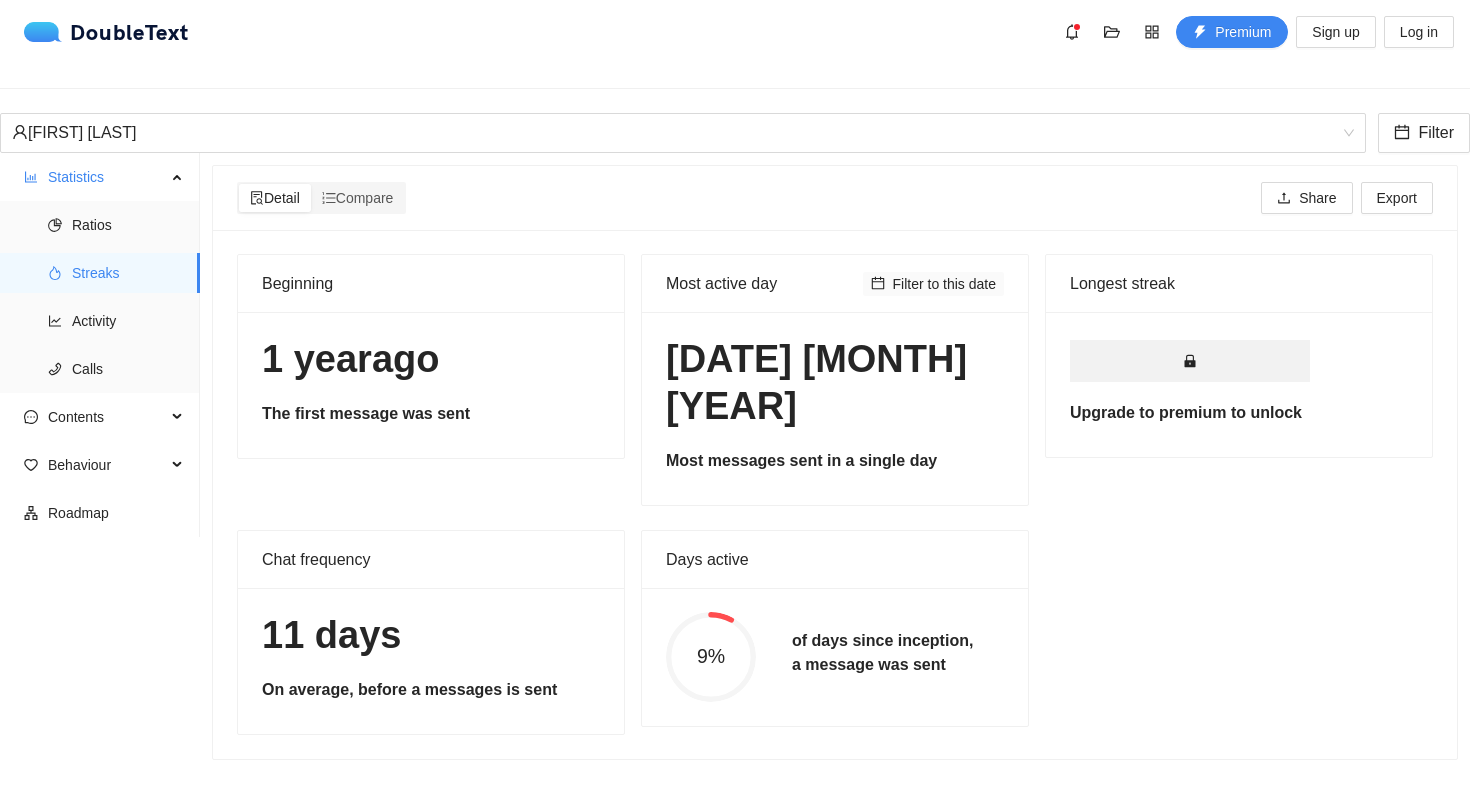 click on "Filter to this date" at bounding box center (945, 284) 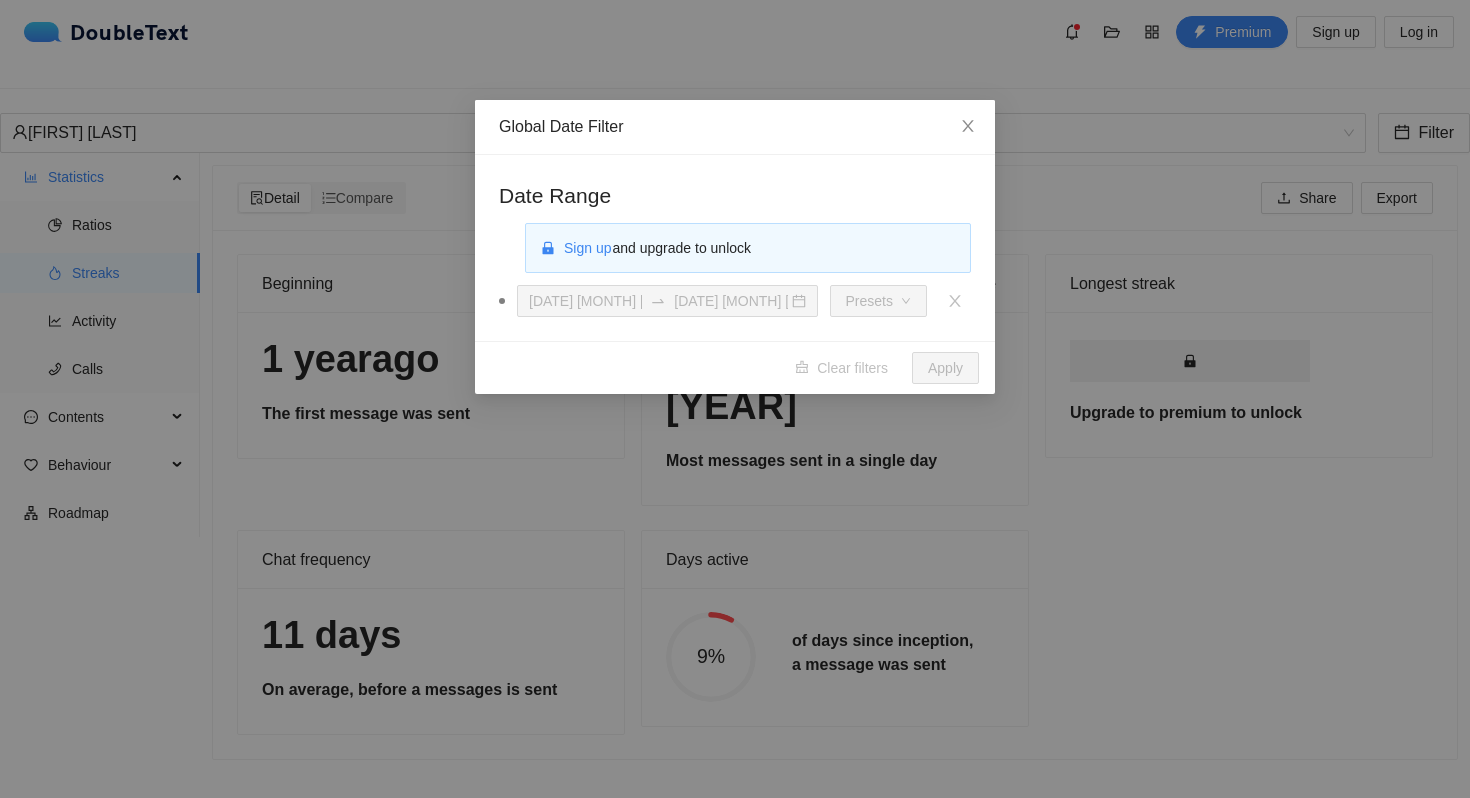 click on "Sign up  and upgrade to unlock" at bounding box center (759, 248) 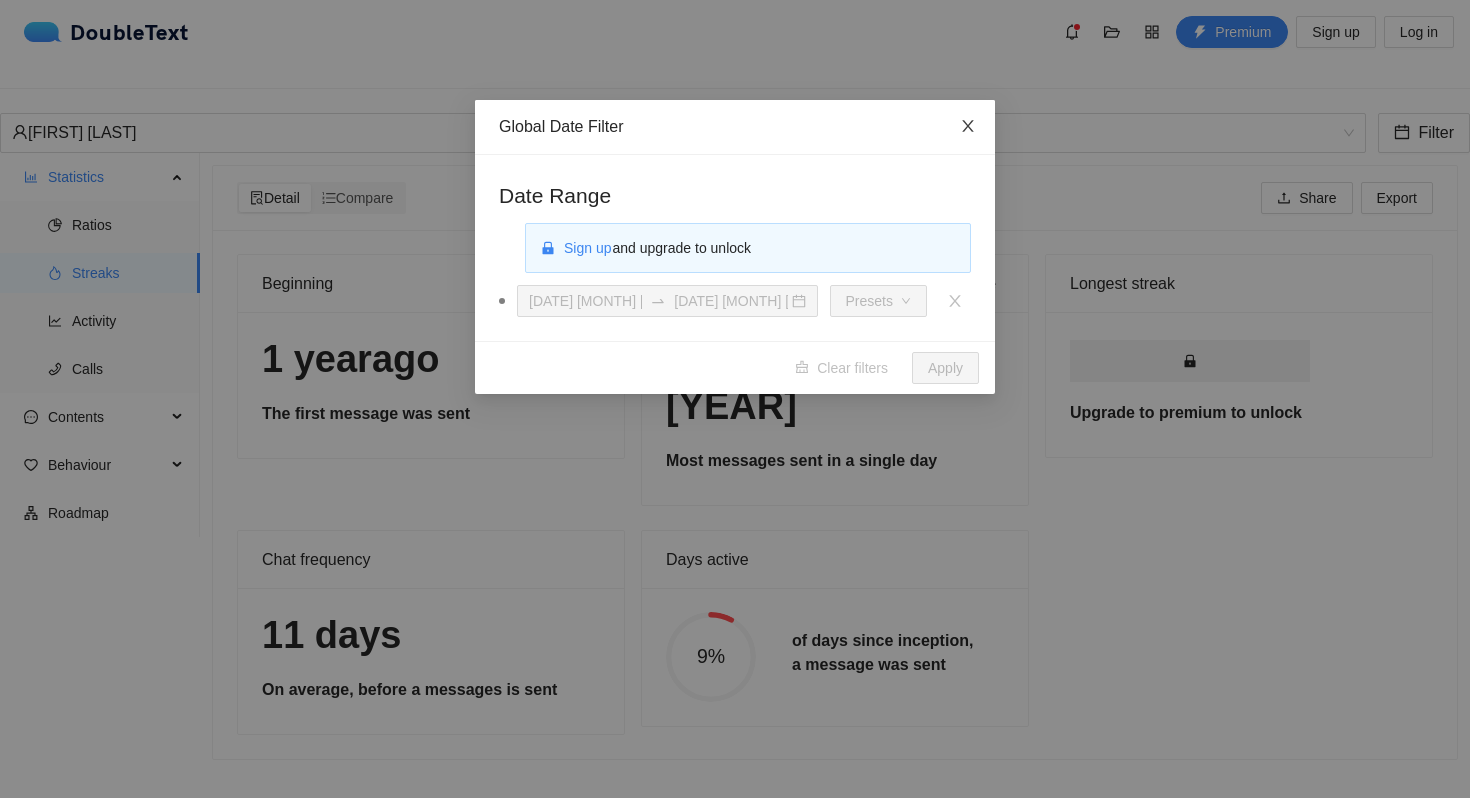 click 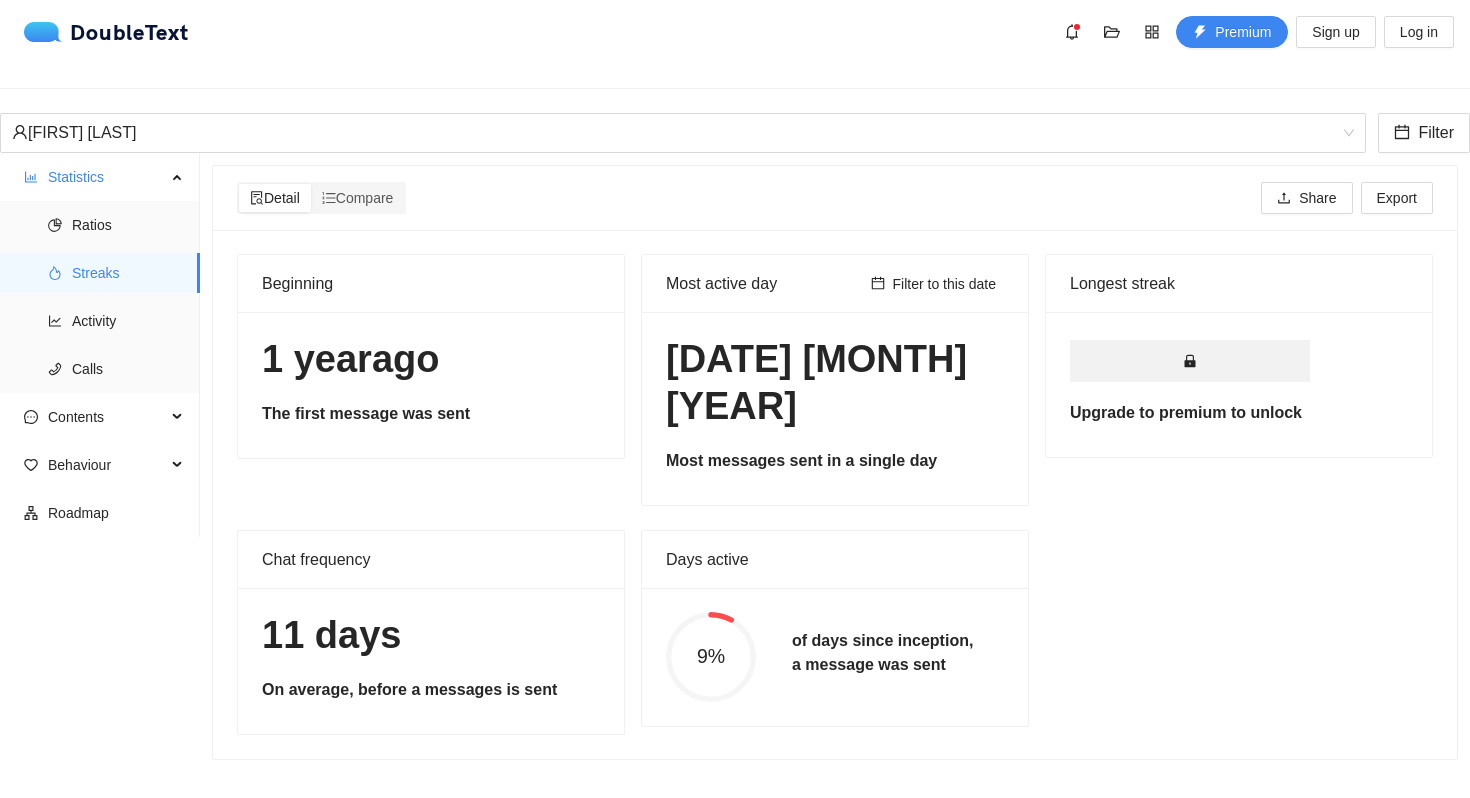 click 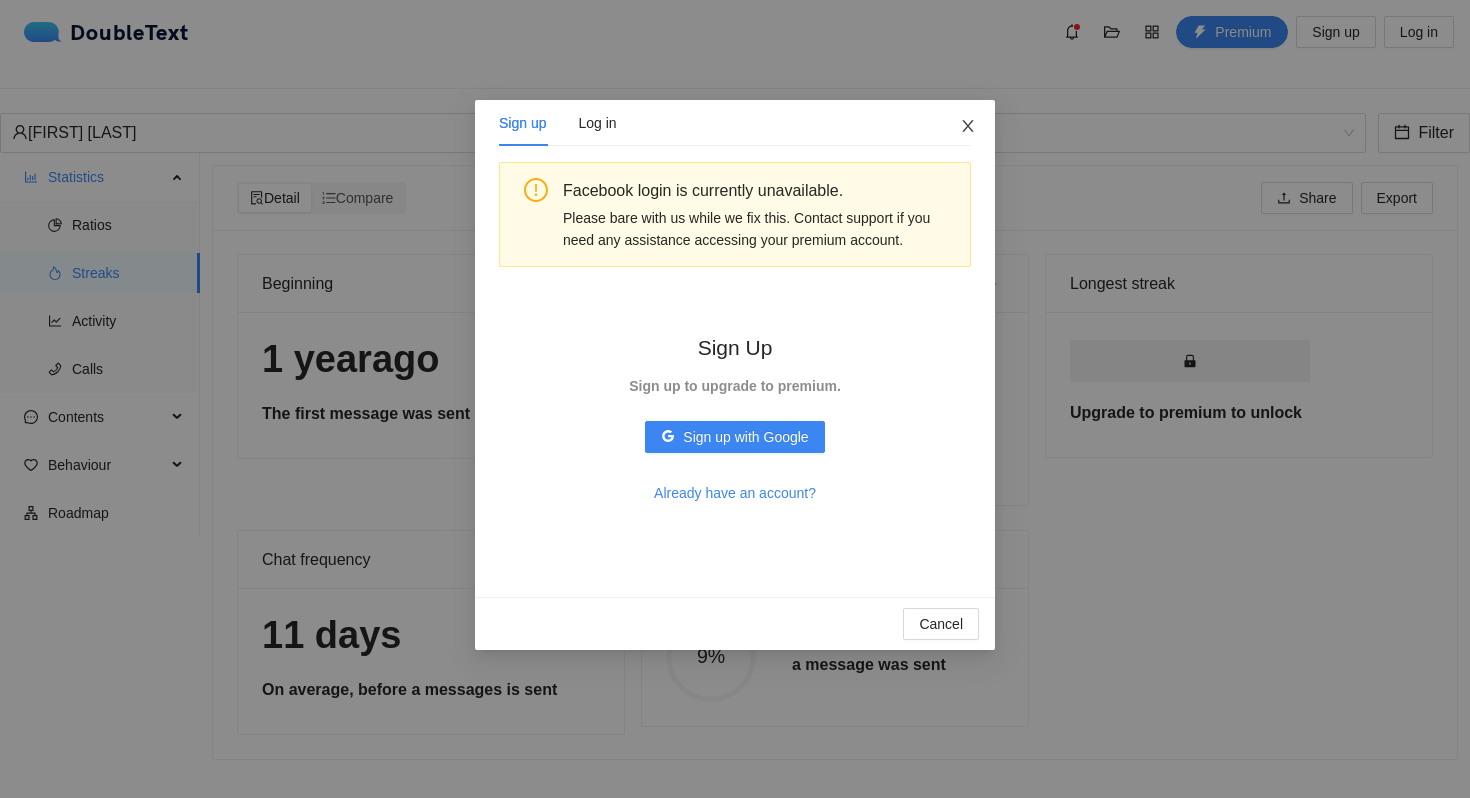 click 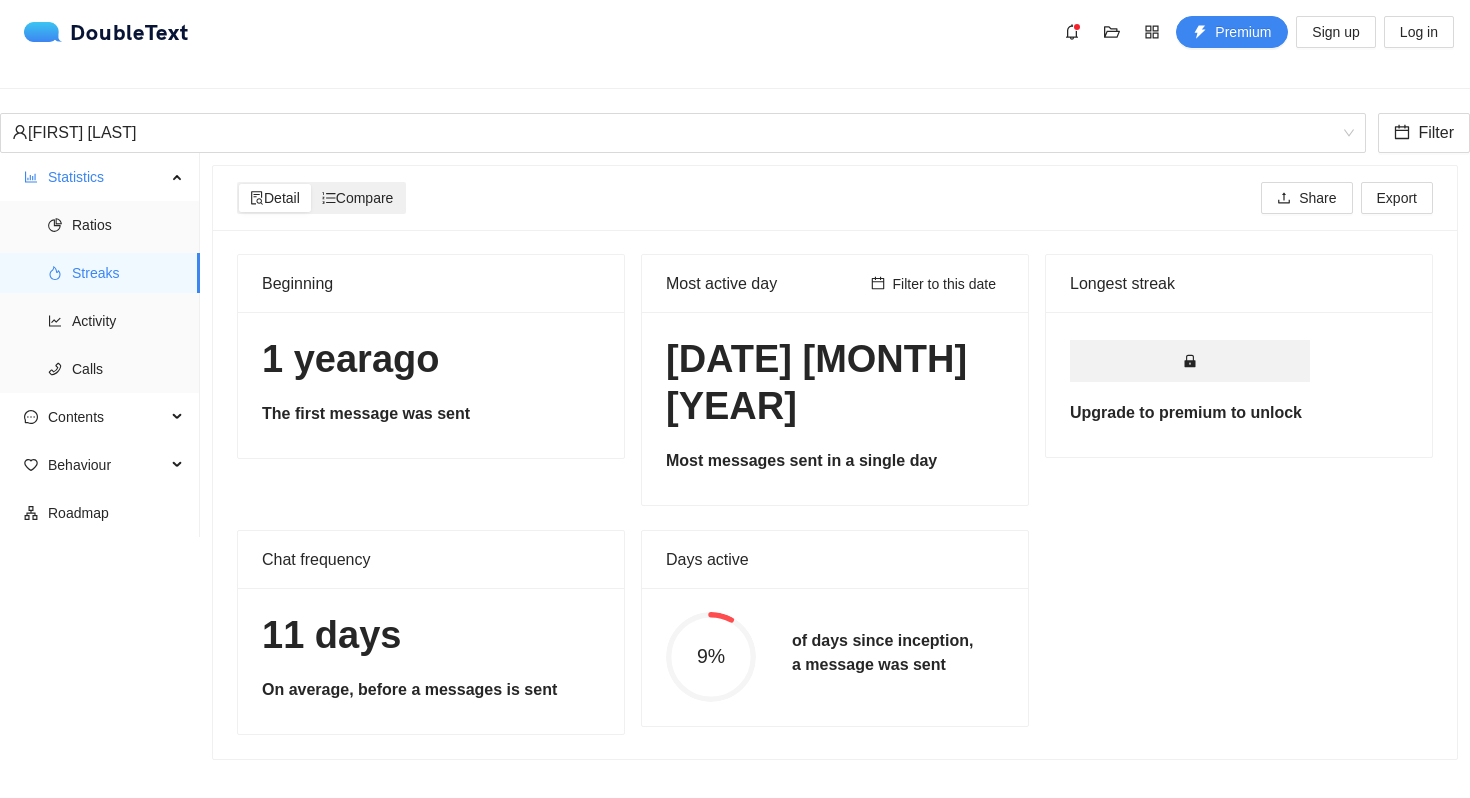 click on "Compare" at bounding box center [358, 198] 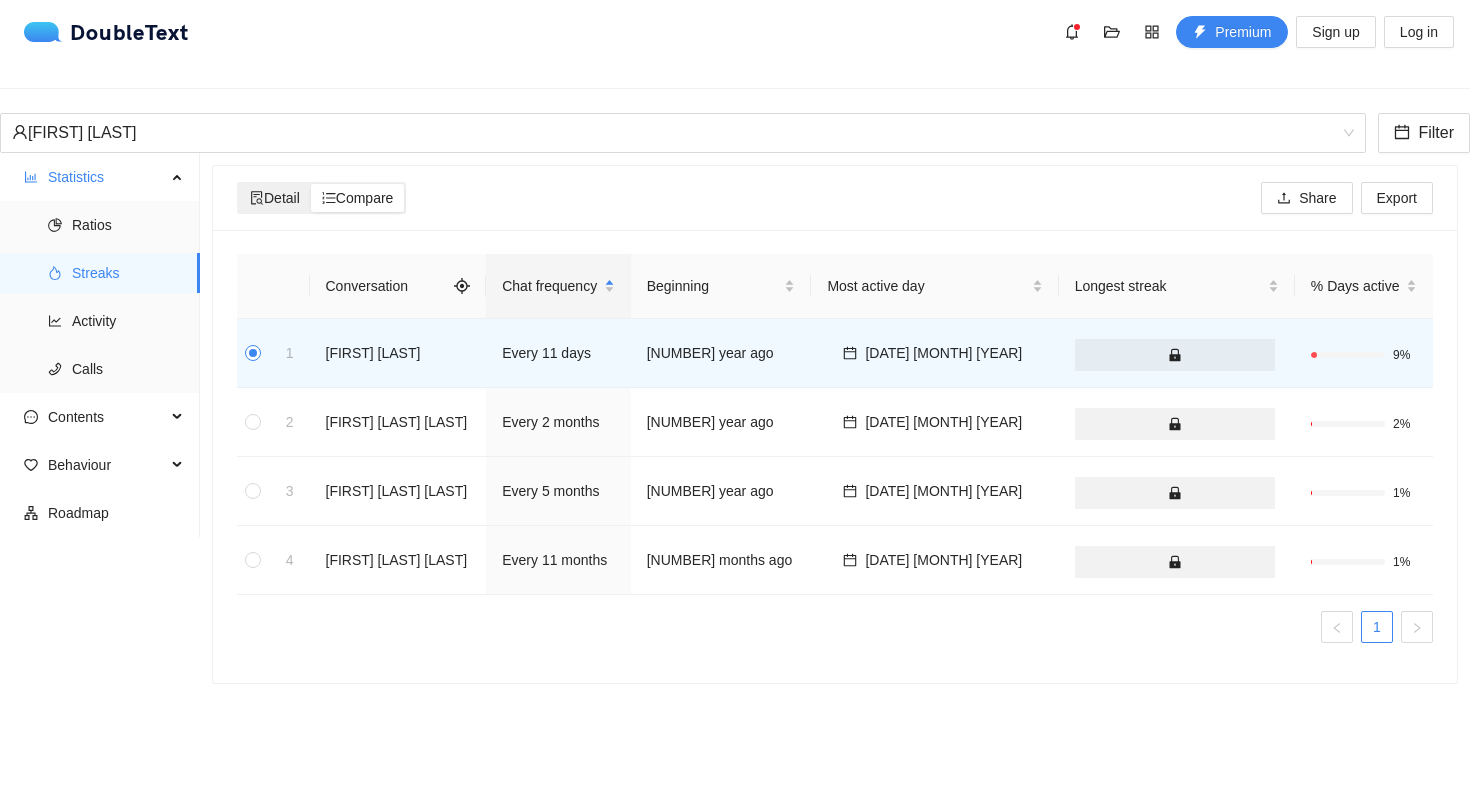 click on "Detail" at bounding box center (275, 198) 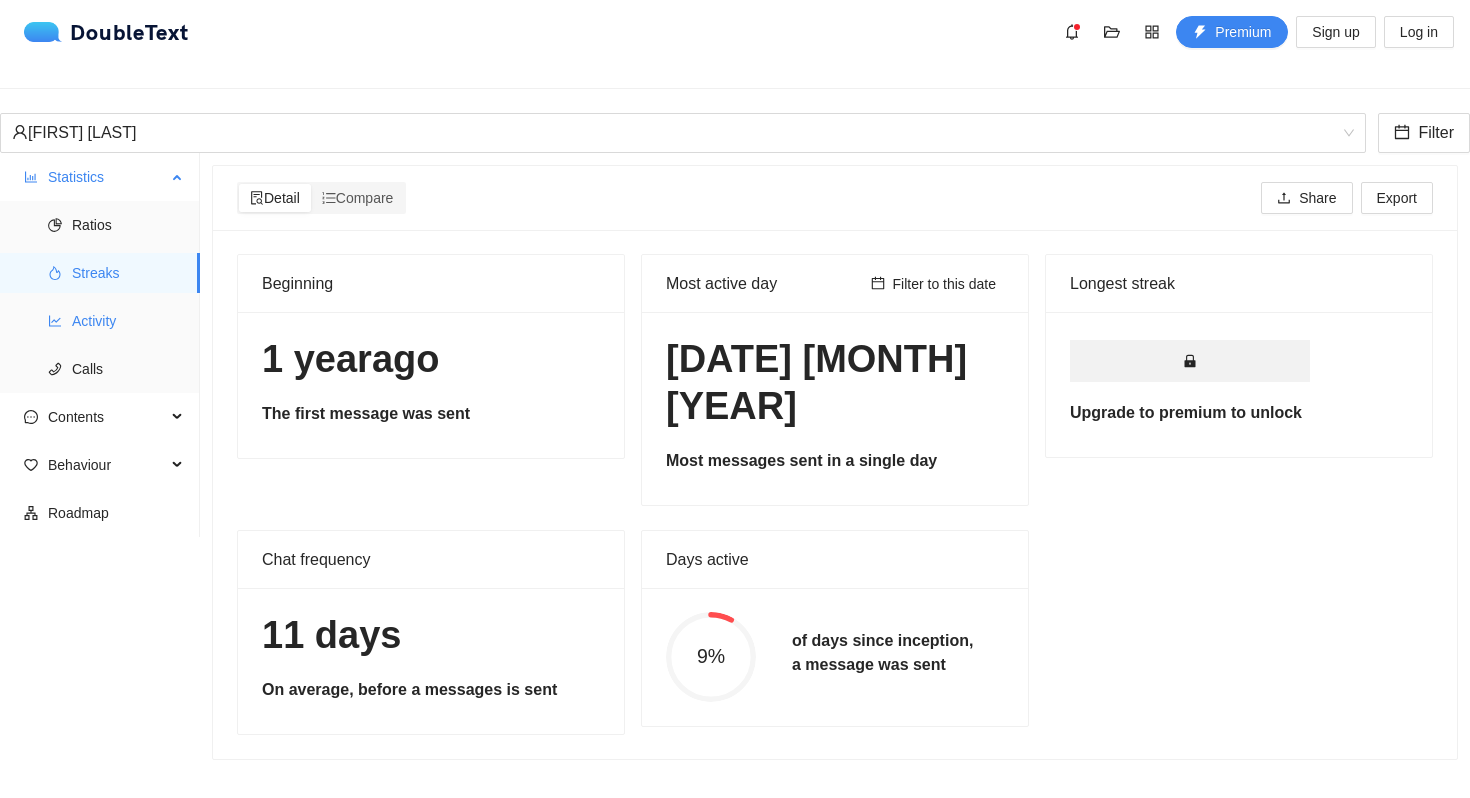 click on "Activity" at bounding box center (128, 321) 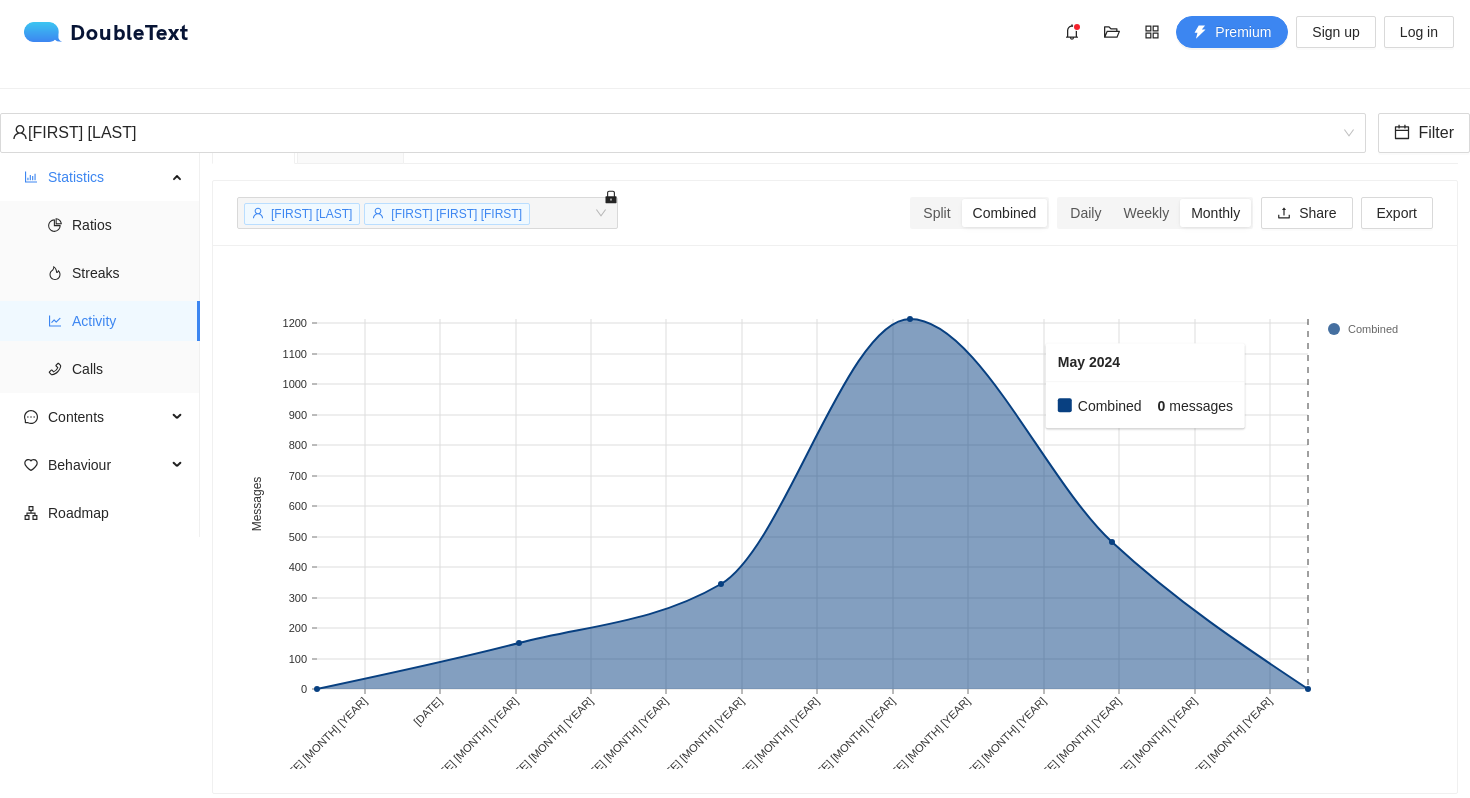 scroll, scrollTop: 0, scrollLeft: 0, axis: both 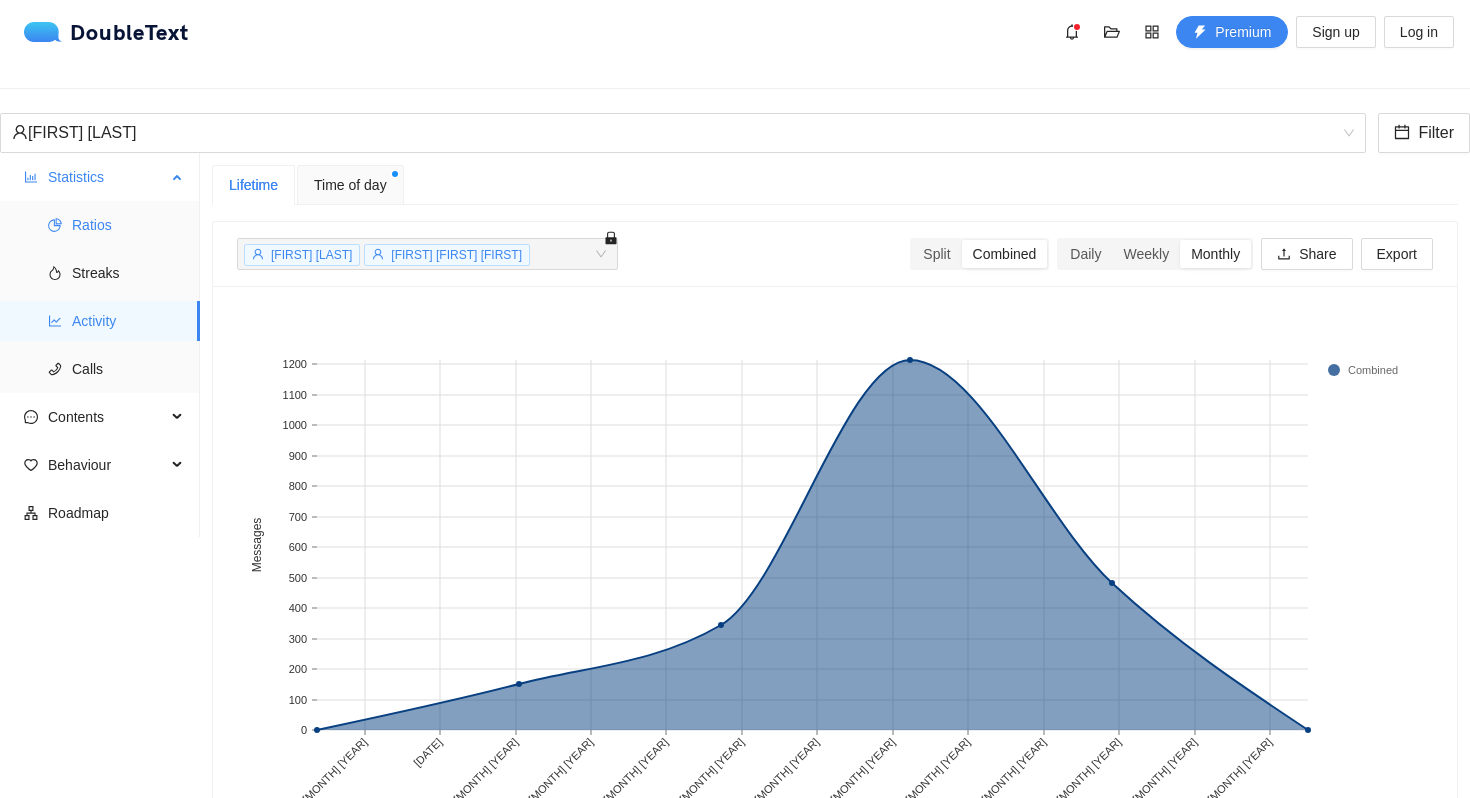 click on "Ratios" at bounding box center (128, 225) 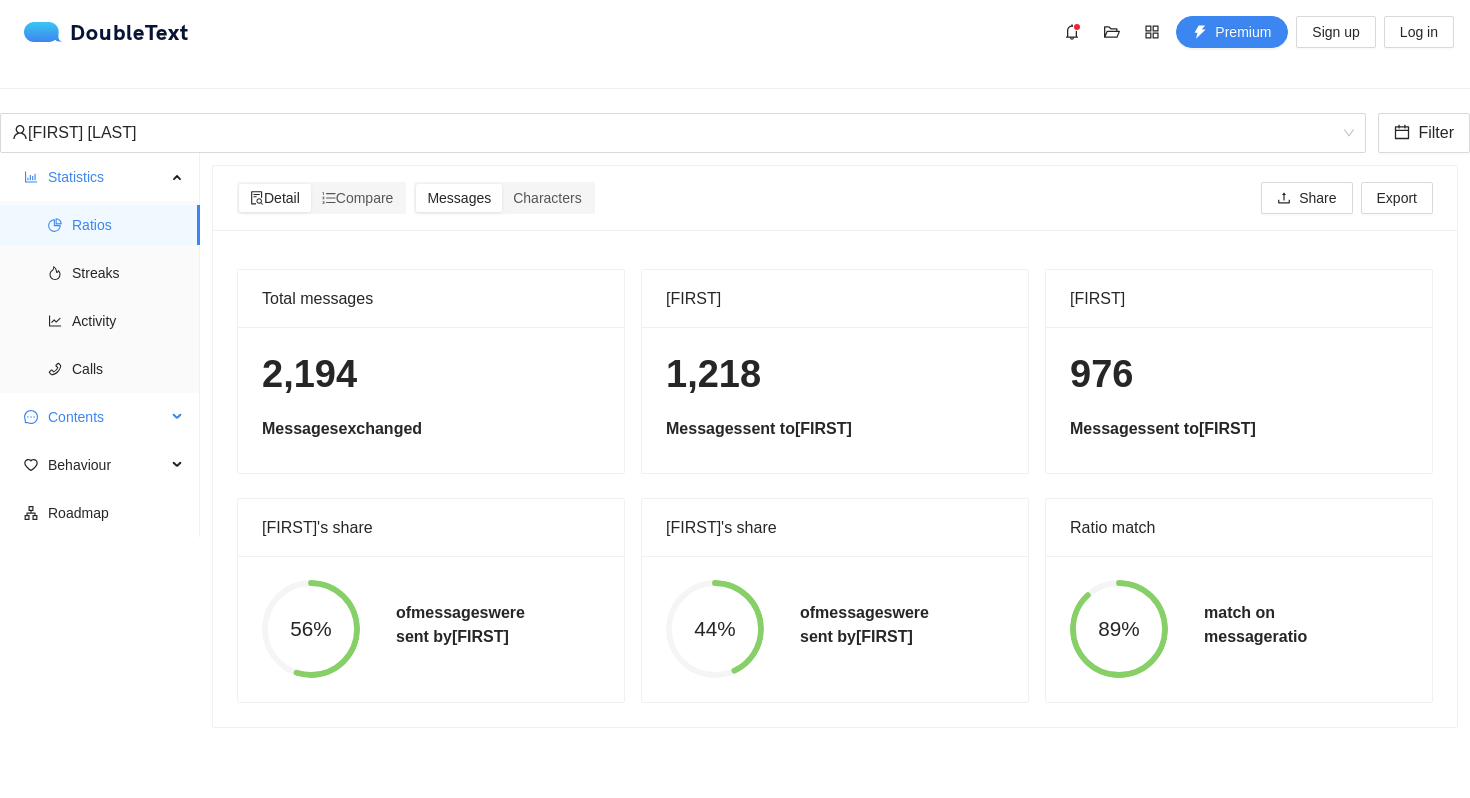 click on "Contents" at bounding box center [107, 417] 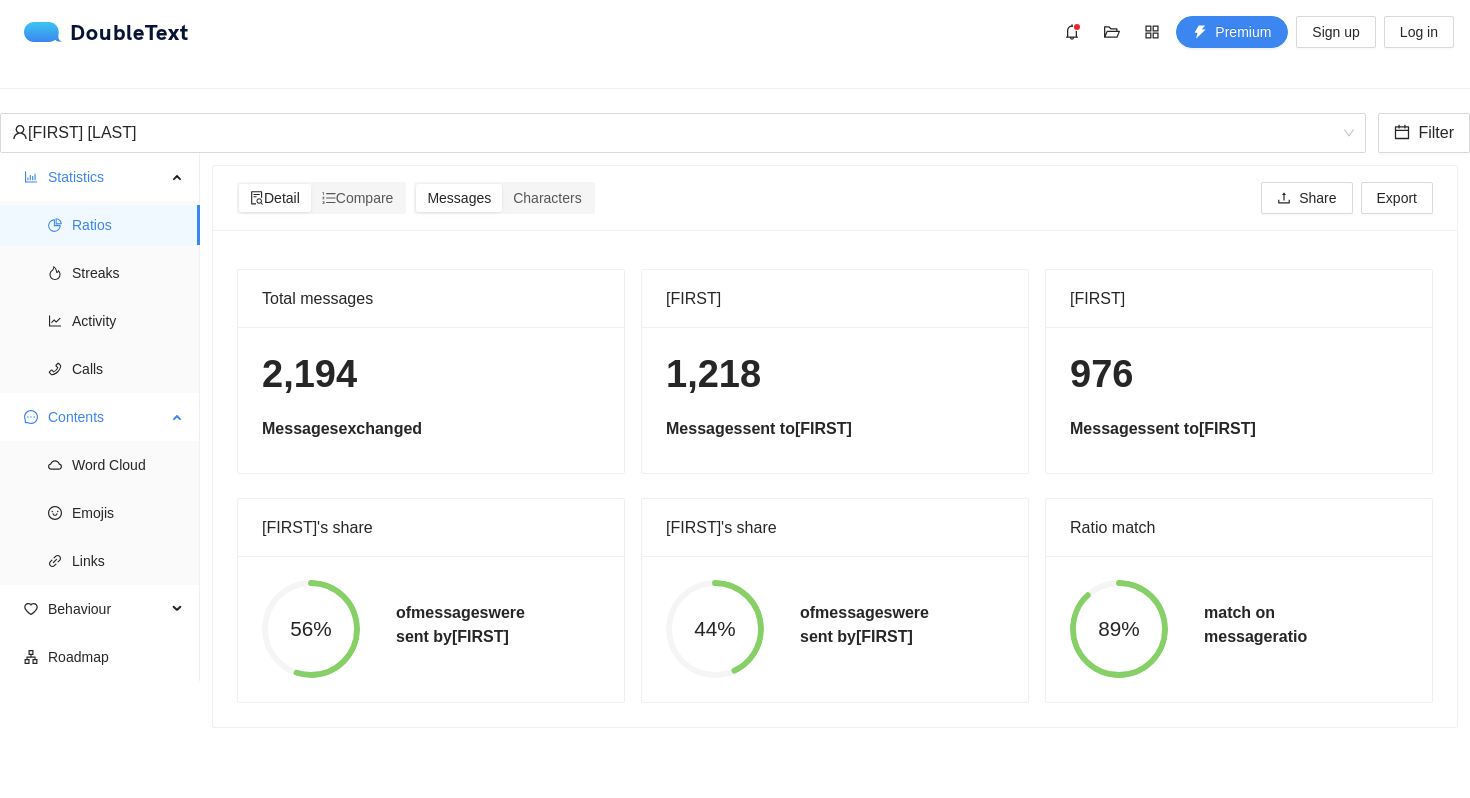 click on "Contents" at bounding box center (107, 417) 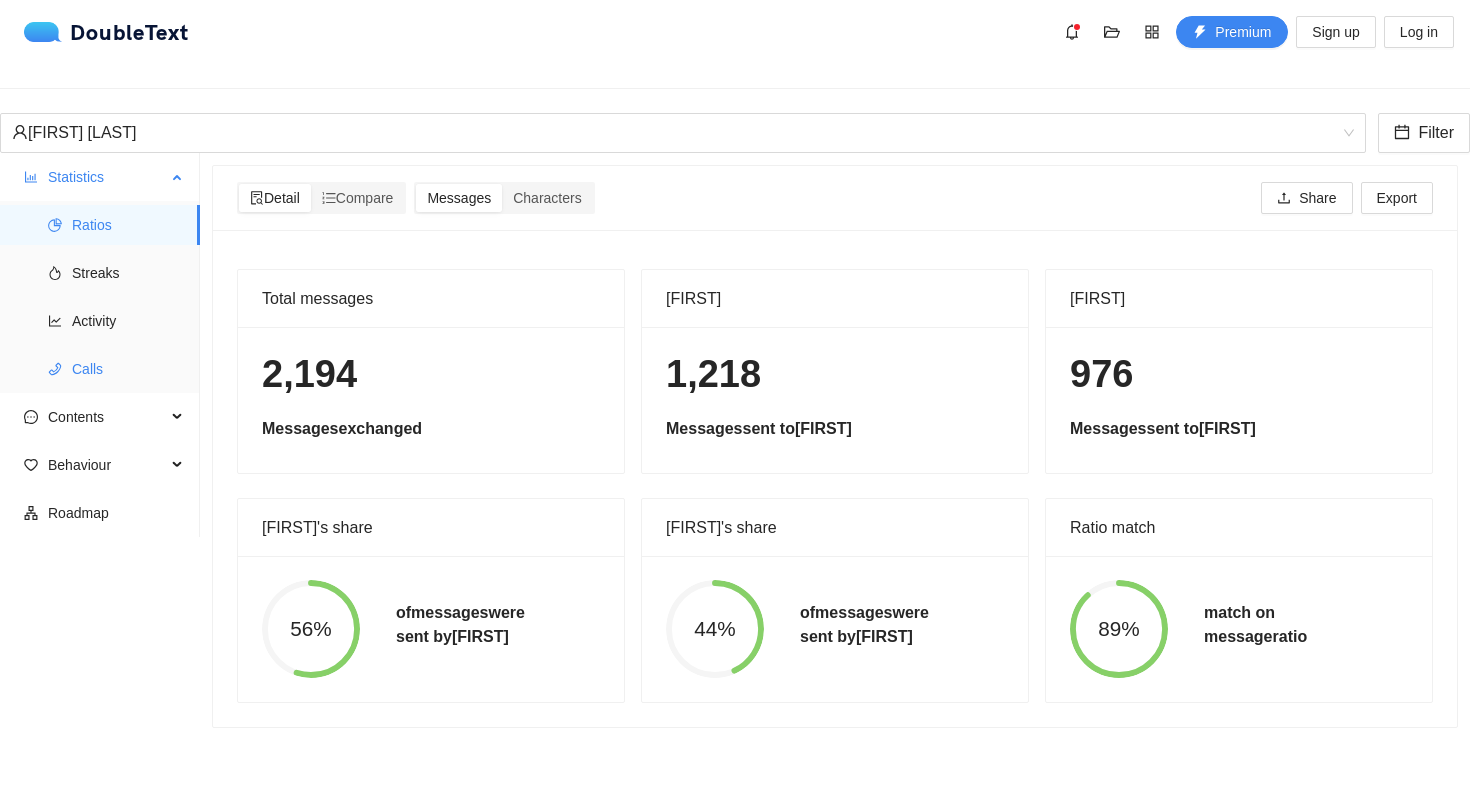 click on "Calls" at bounding box center (128, 369) 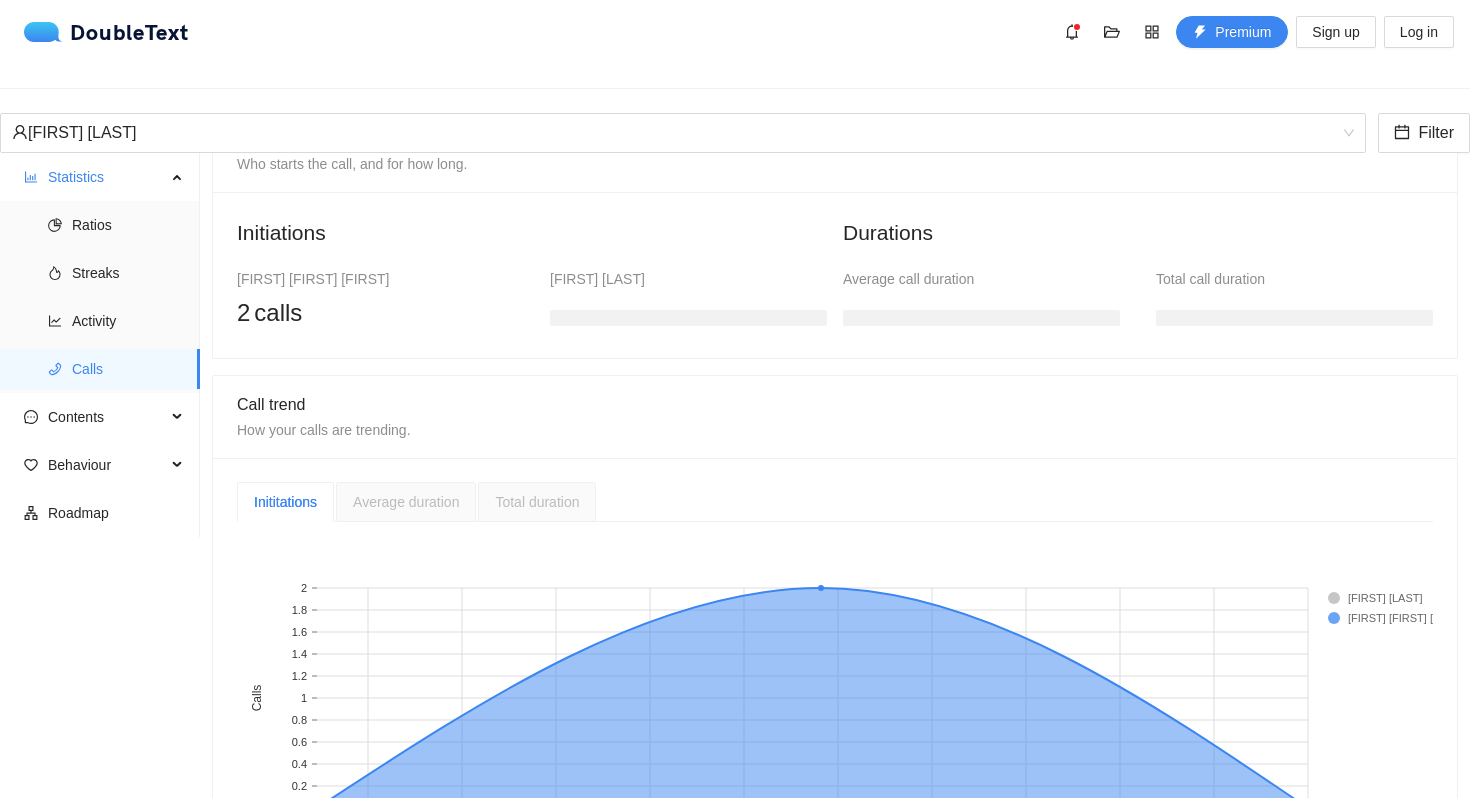 scroll, scrollTop: 188, scrollLeft: 0, axis: vertical 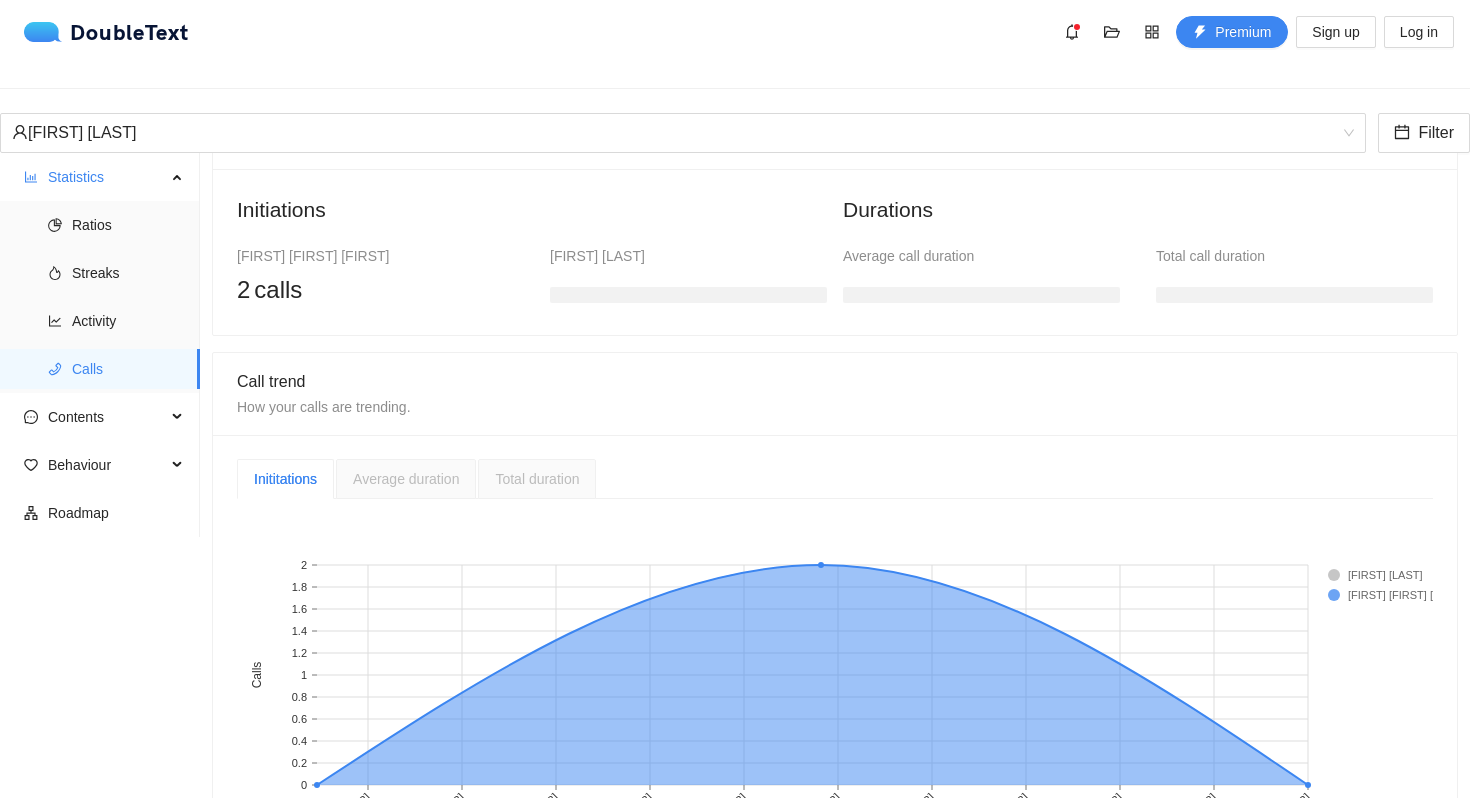 click at bounding box center (688, 295) 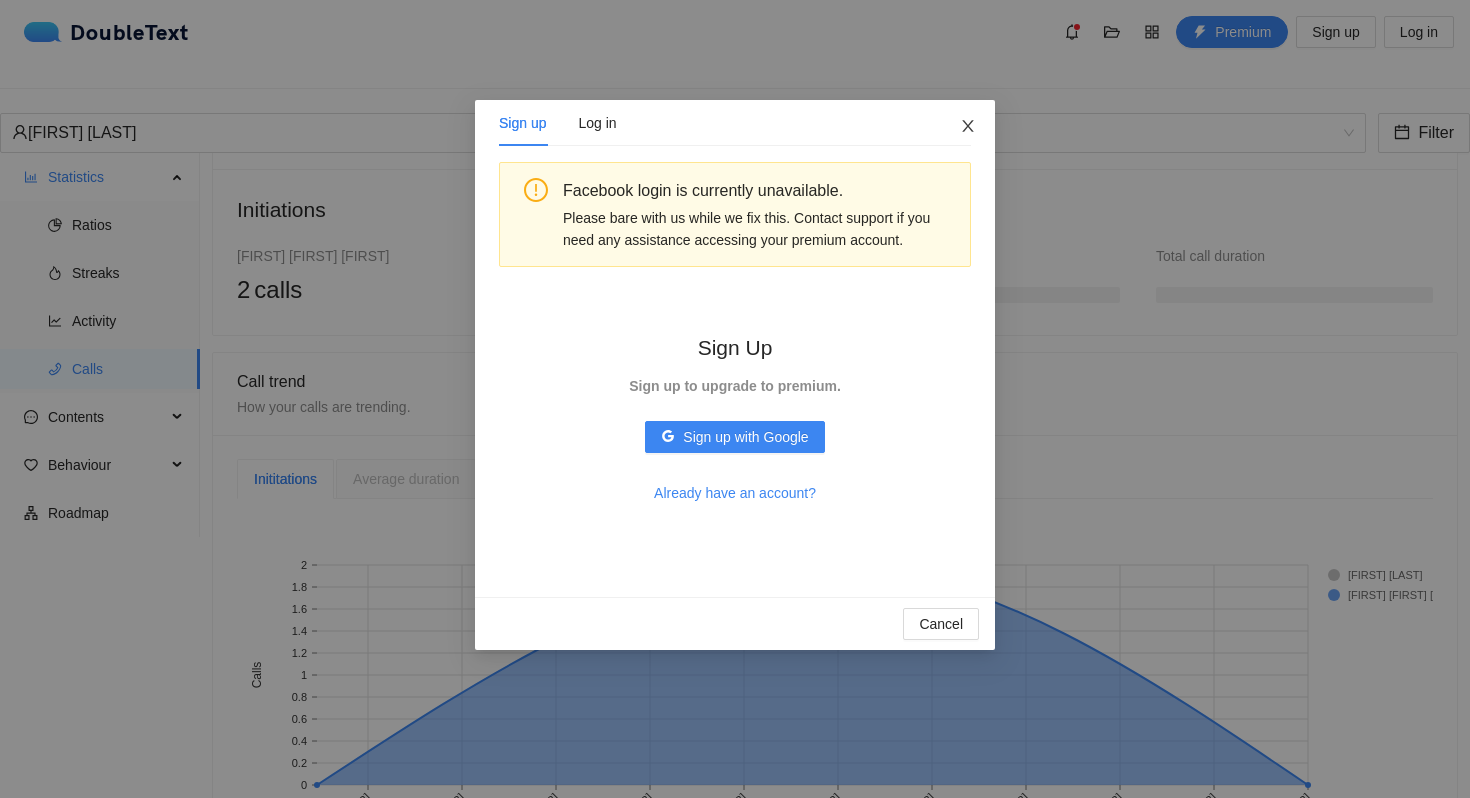 click at bounding box center [968, 127] 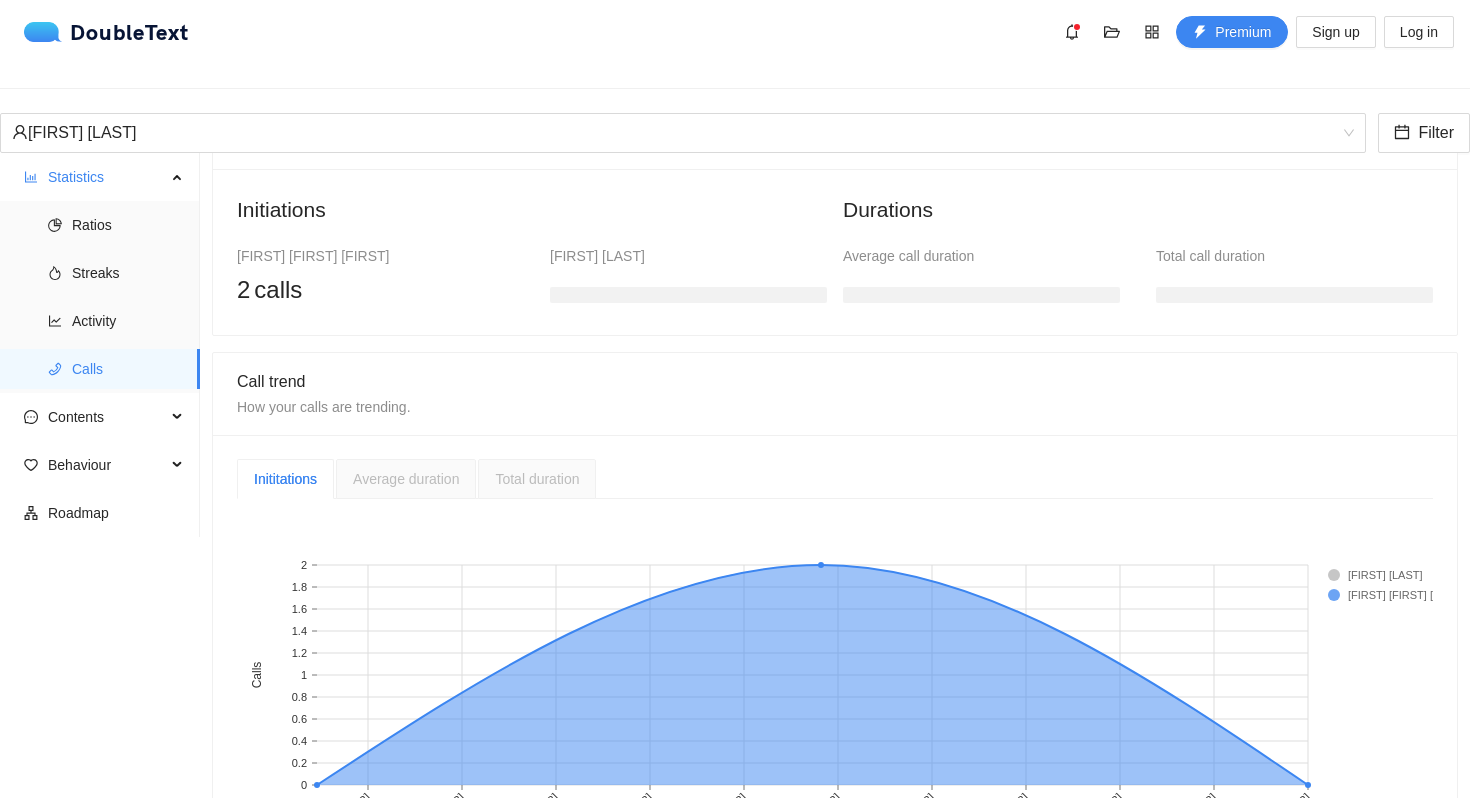 scroll, scrollTop: 300, scrollLeft: 0, axis: vertical 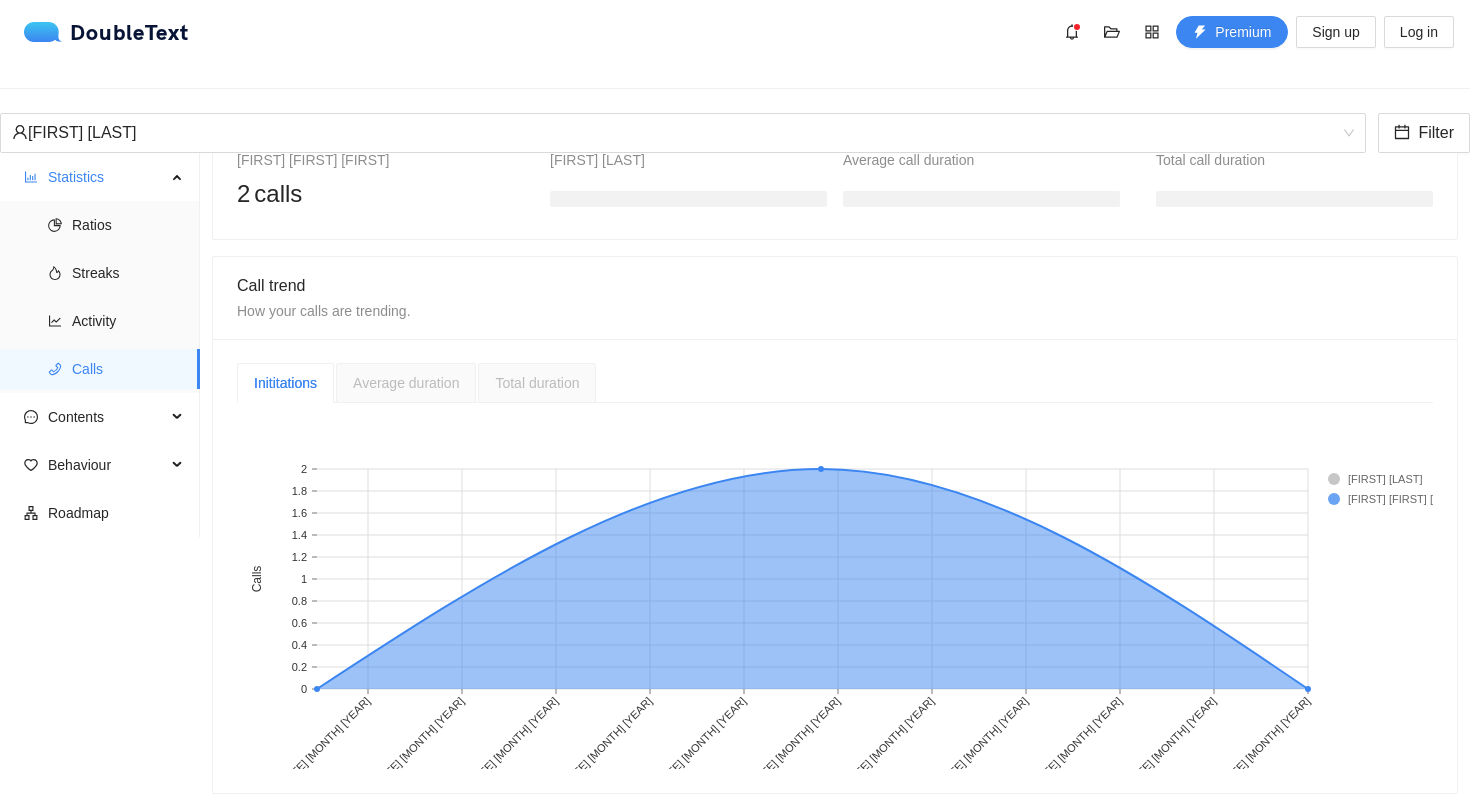 click on "Average duration" at bounding box center [406, 383] 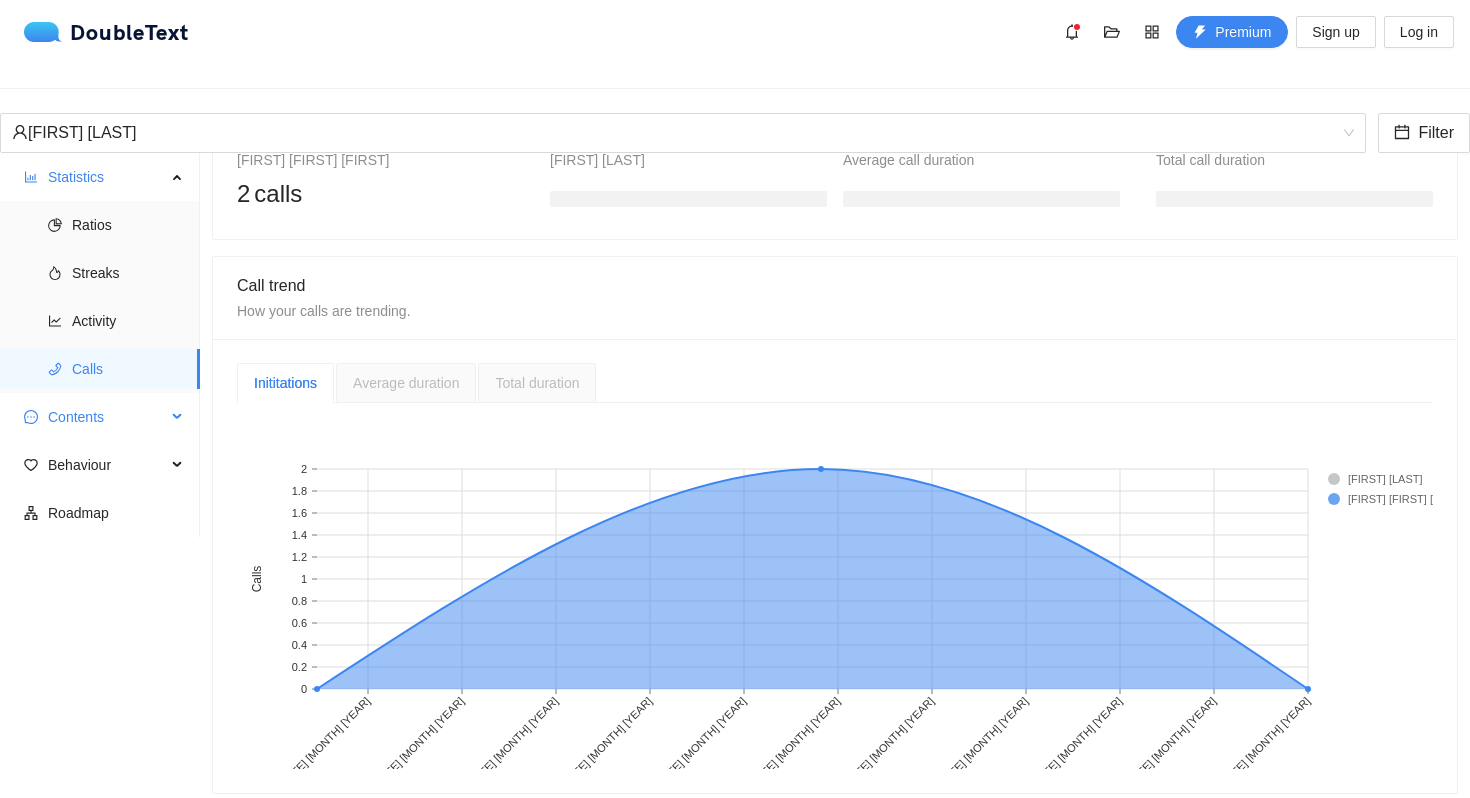 click on "Contents" at bounding box center [107, 417] 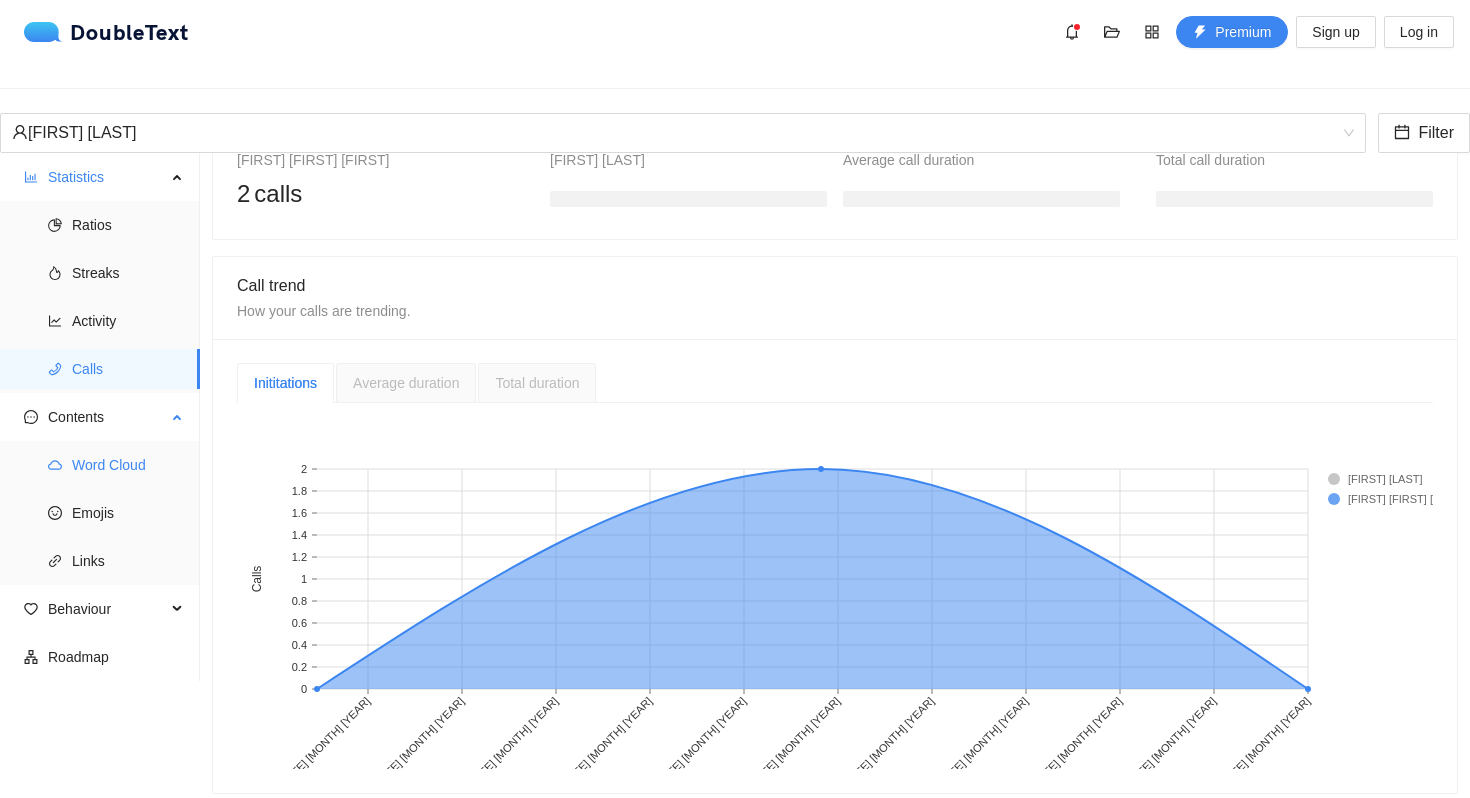click on "Word Cloud" at bounding box center (128, 465) 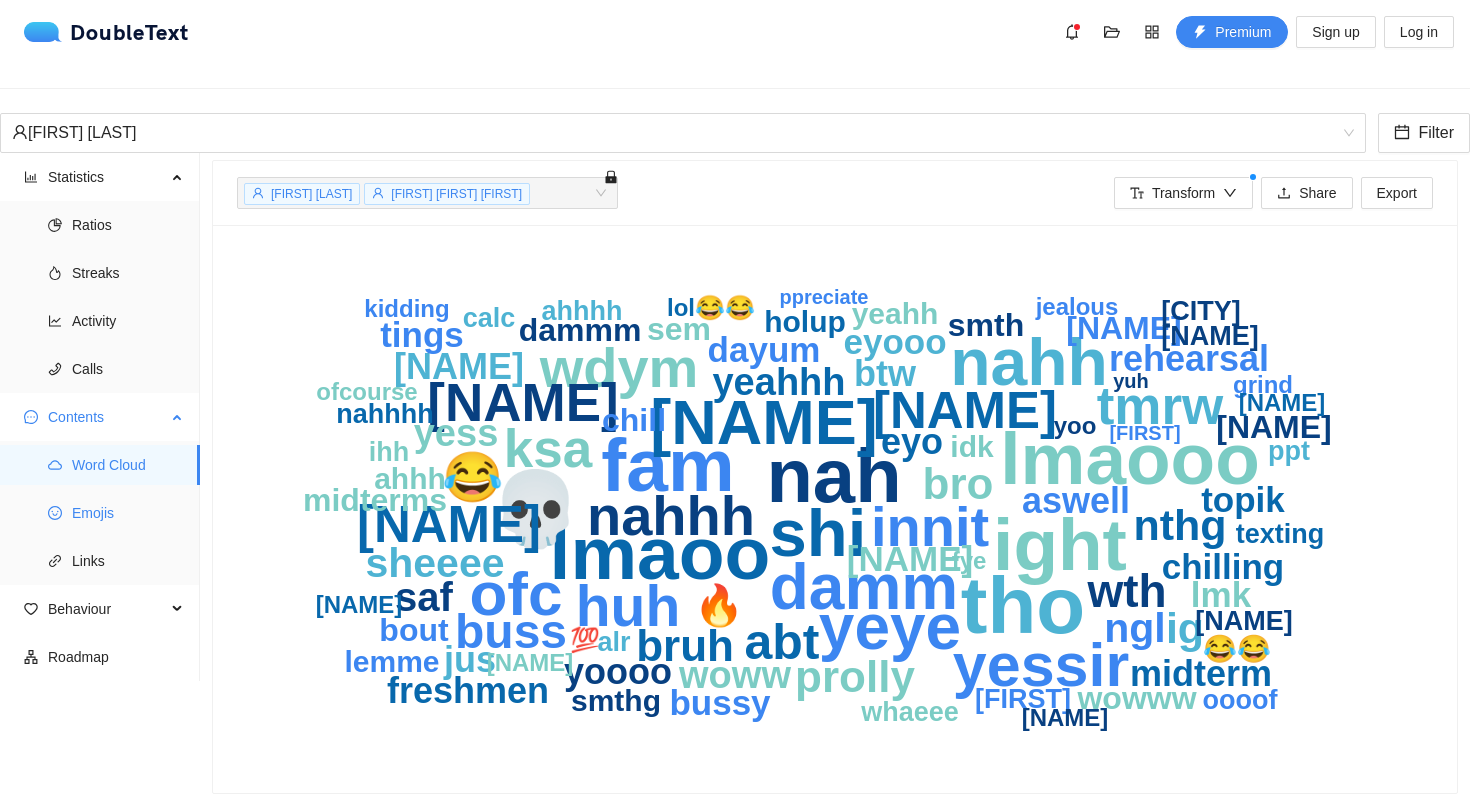 click on "Emojis" at bounding box center (128, 513) 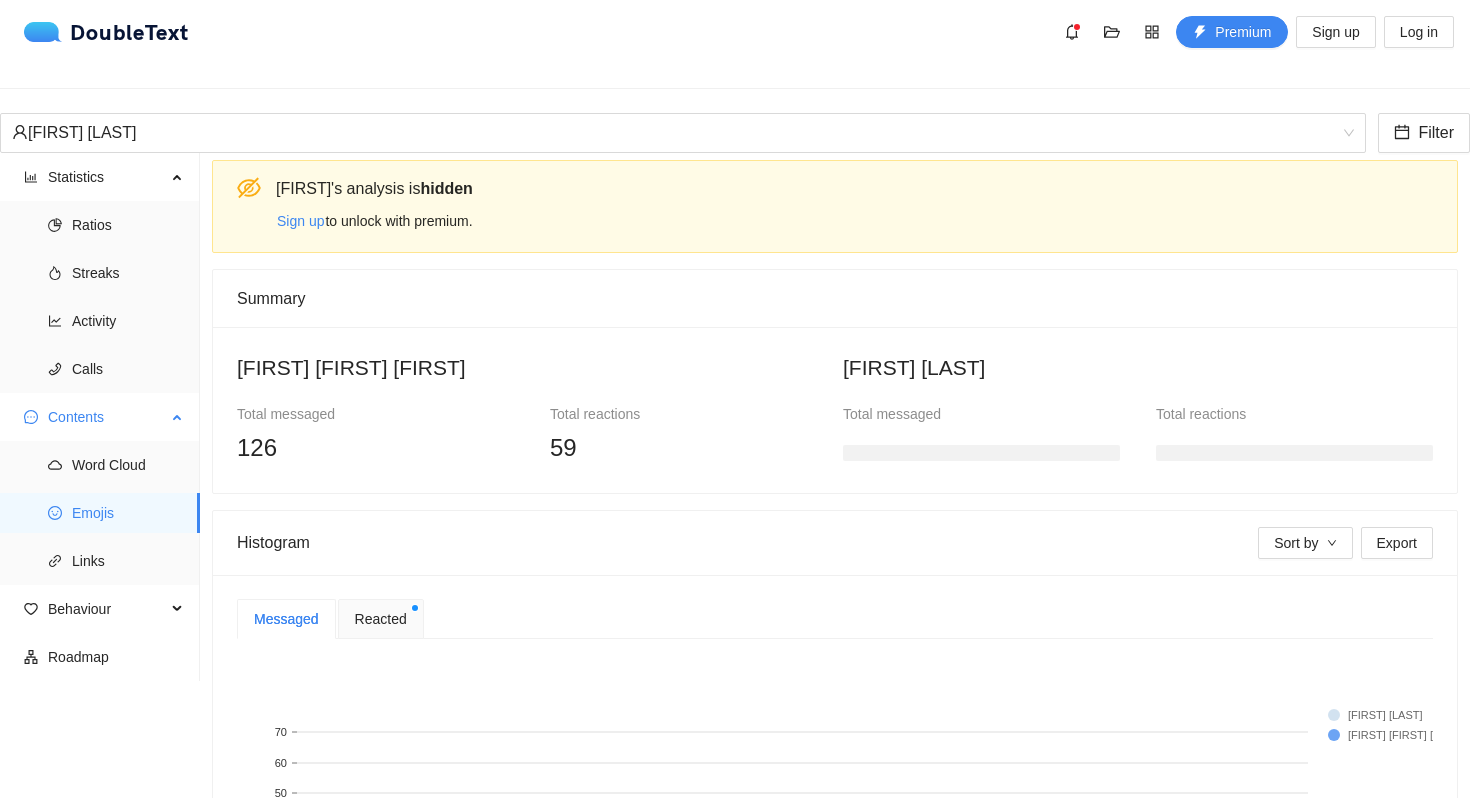 scroll, scrollTop: 300, scrollLeft: 0, axis: vertical 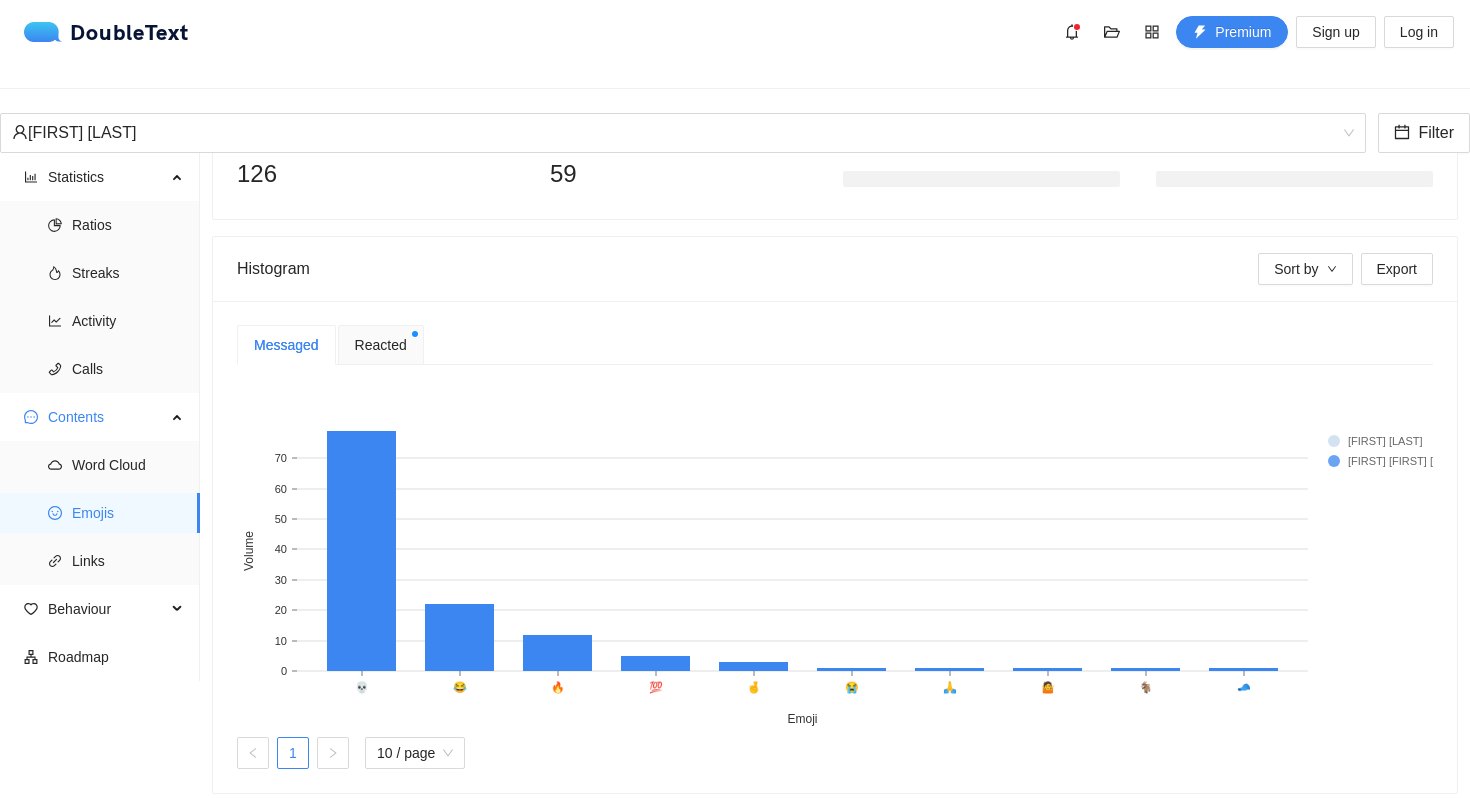 click on "Reacted" at bounding box center [381, 345] 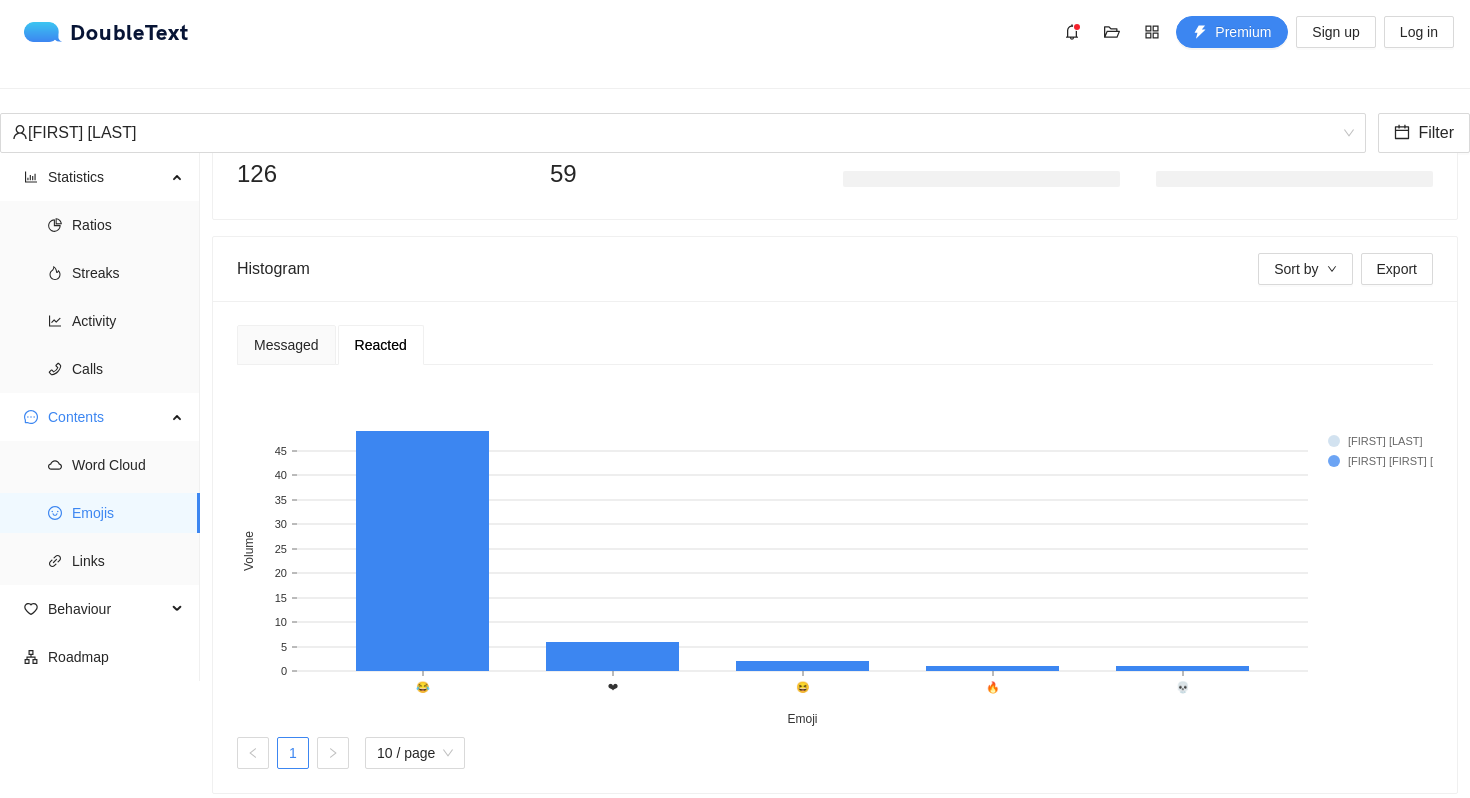 click 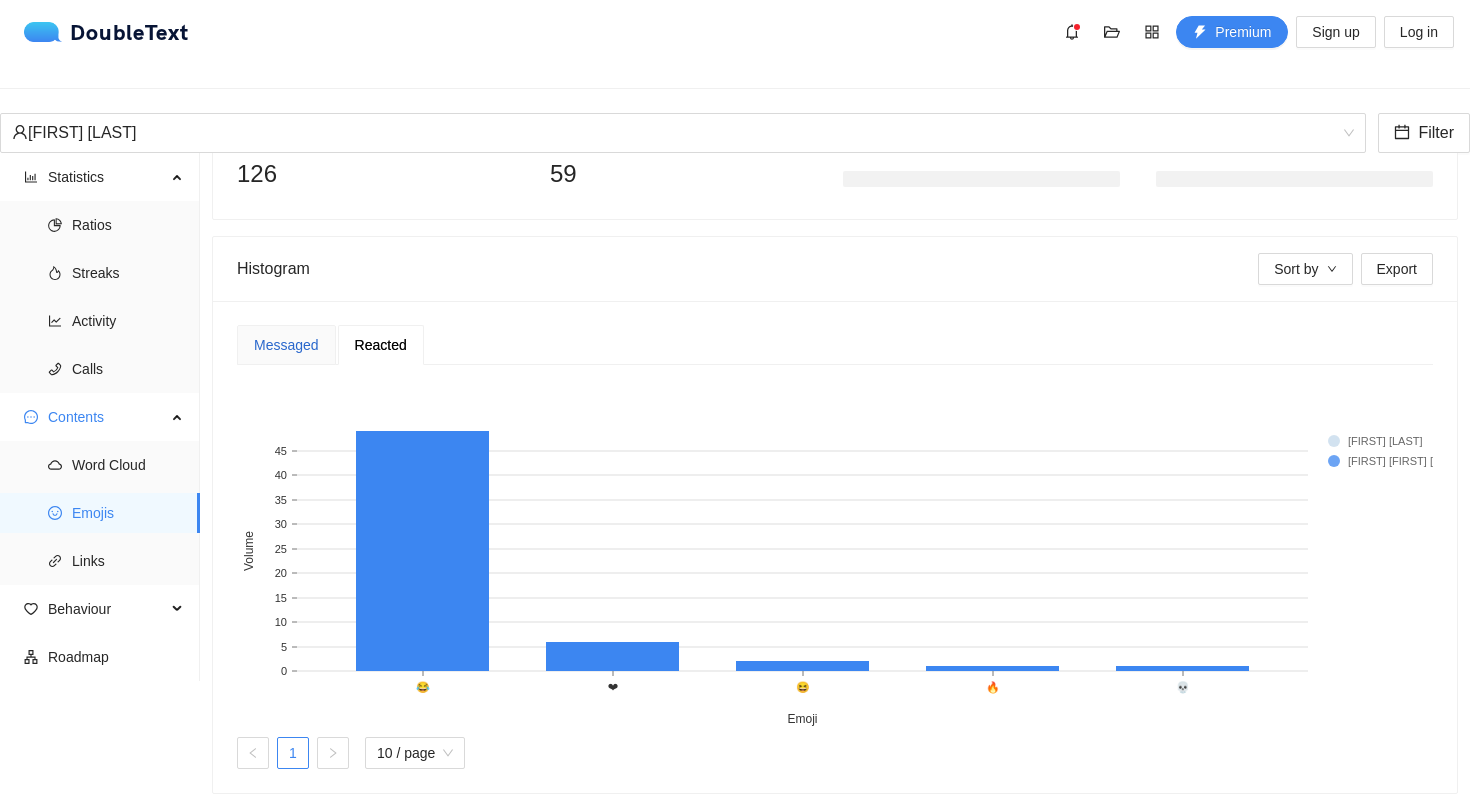 click on "Messaged" at bounding box center (286, 345) 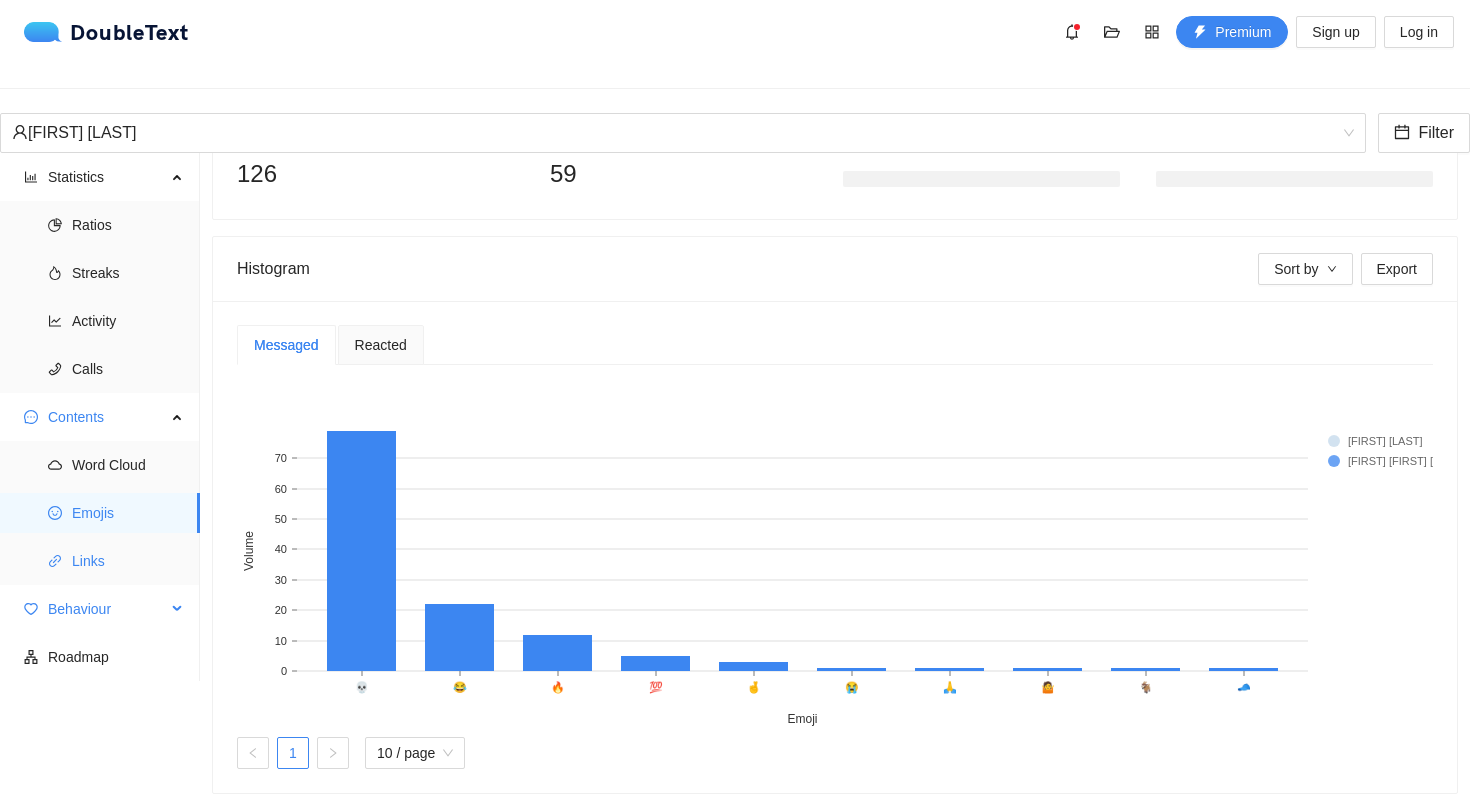 click on "Behaviour" at bounding box center [107, 609] 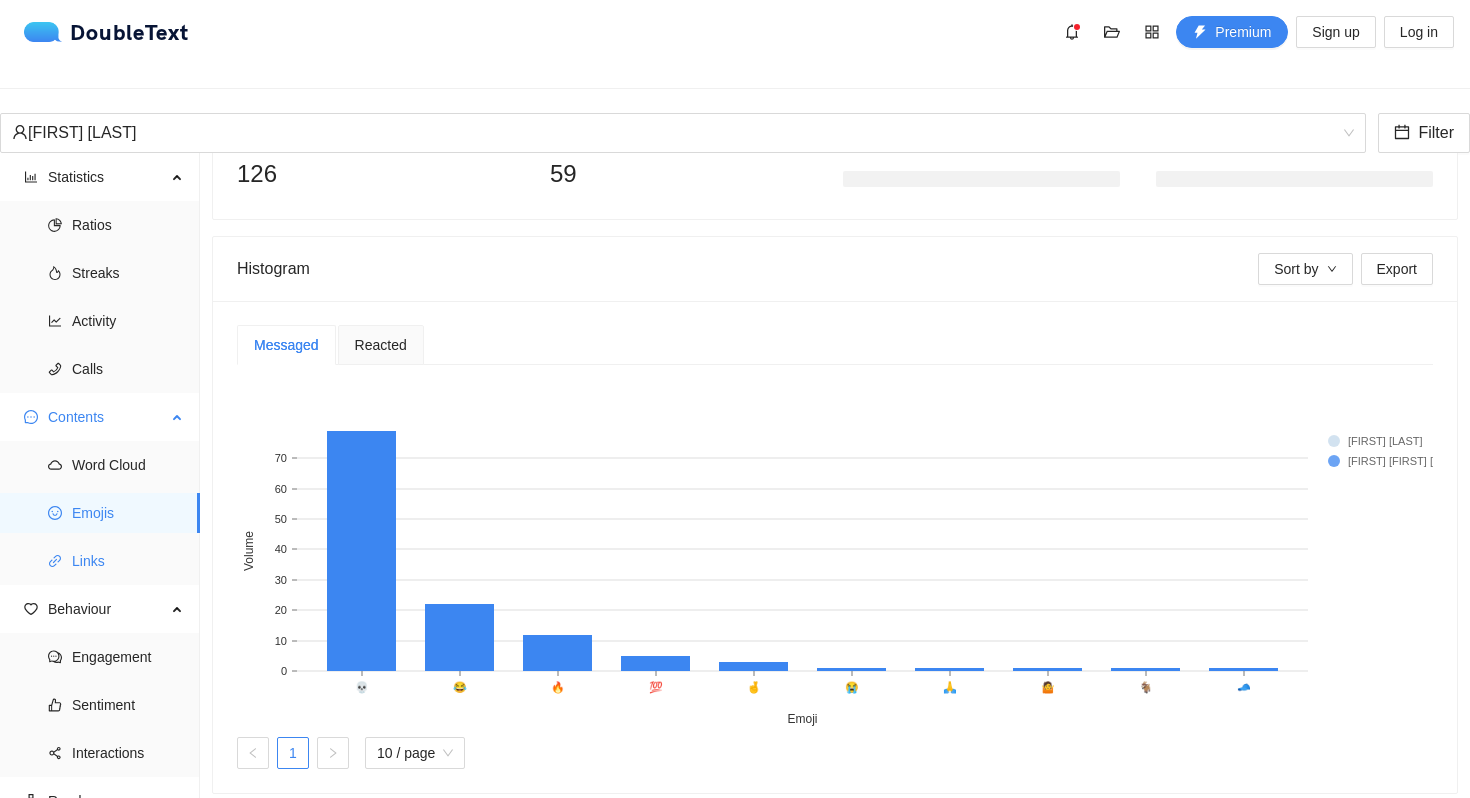 click on "Links" at bounding box center (128, 561) 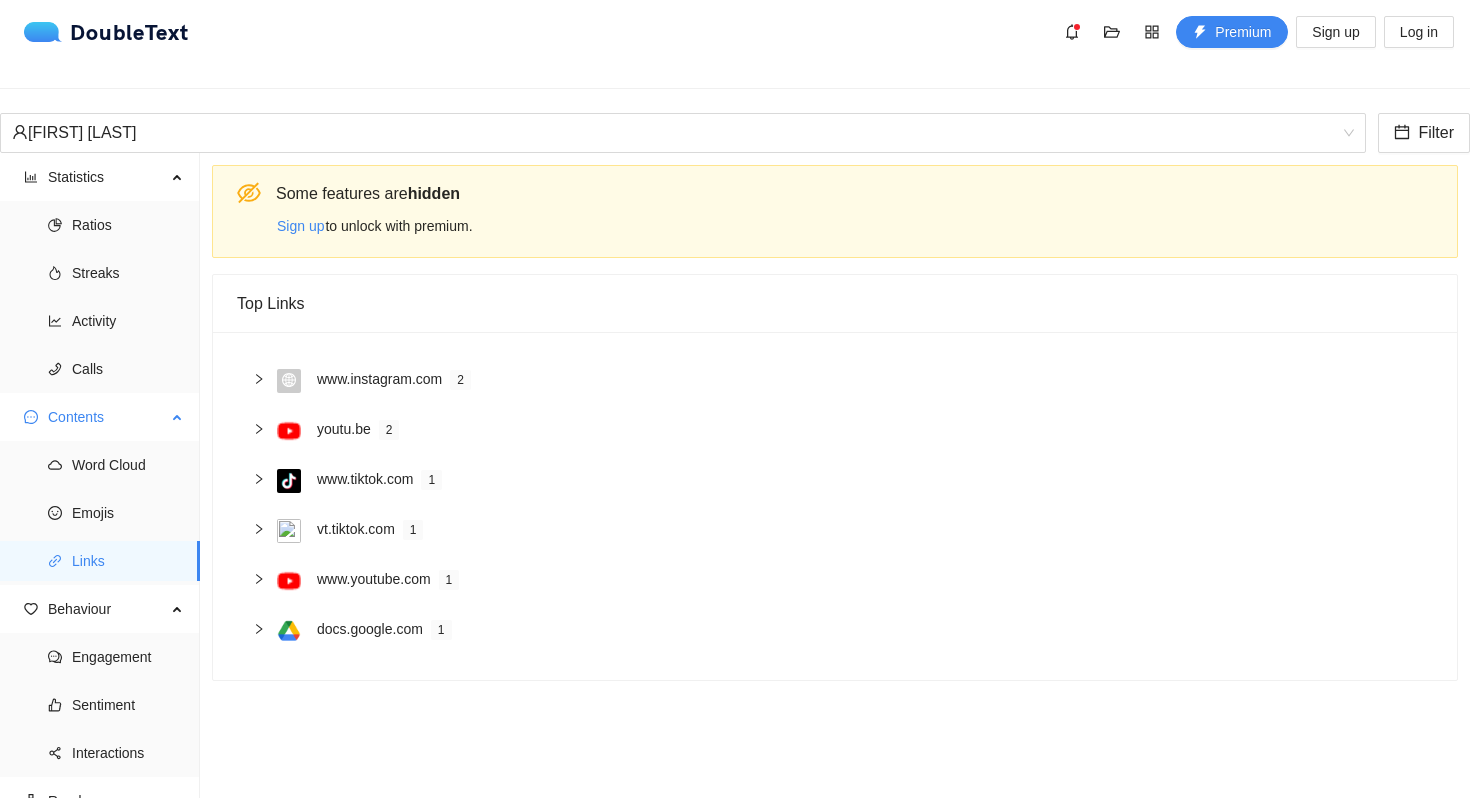 scroll, scrollTop: 15, scrollLeft: 0, axis: vertical 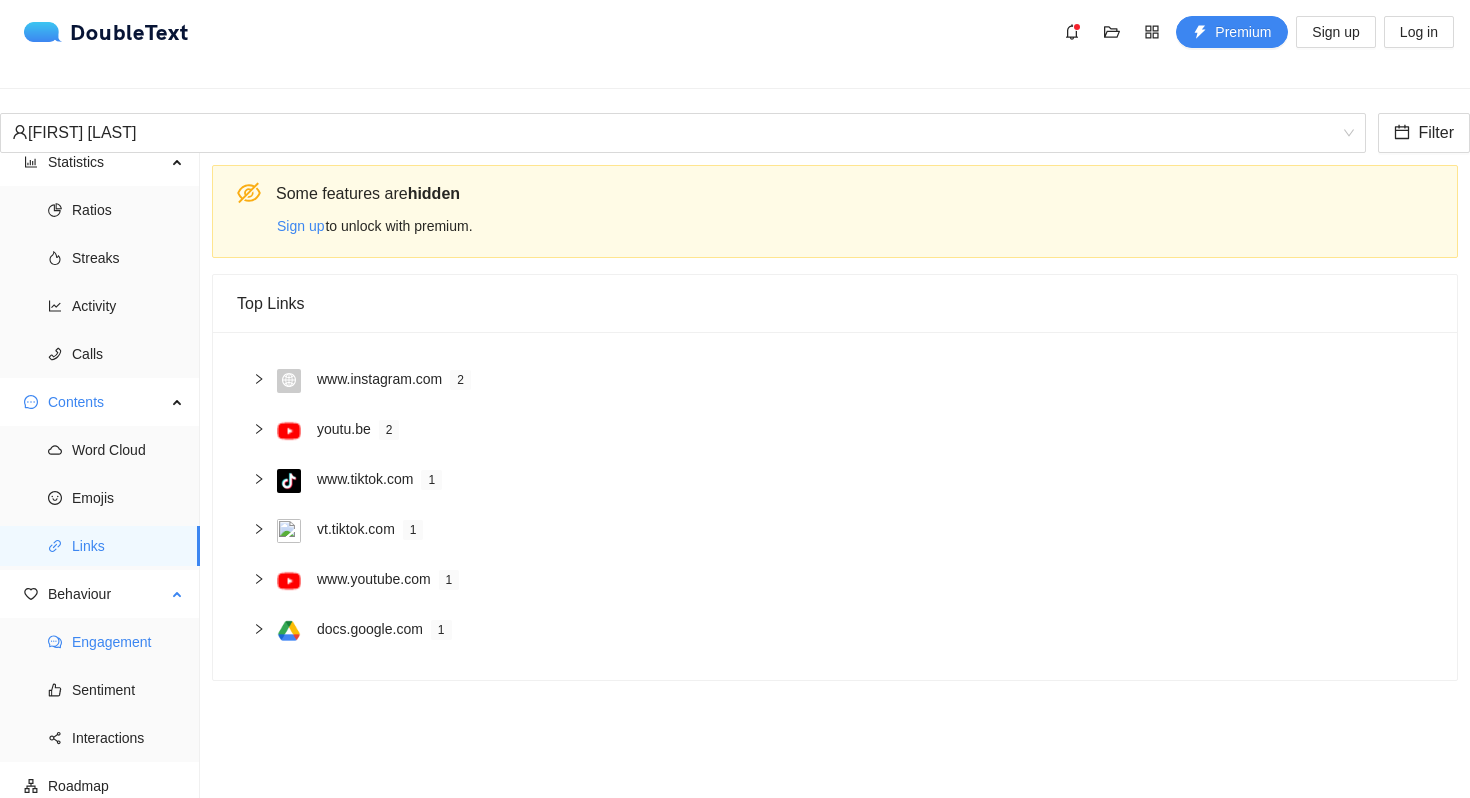 click on "Engagement" at bounding box center (128, 642) 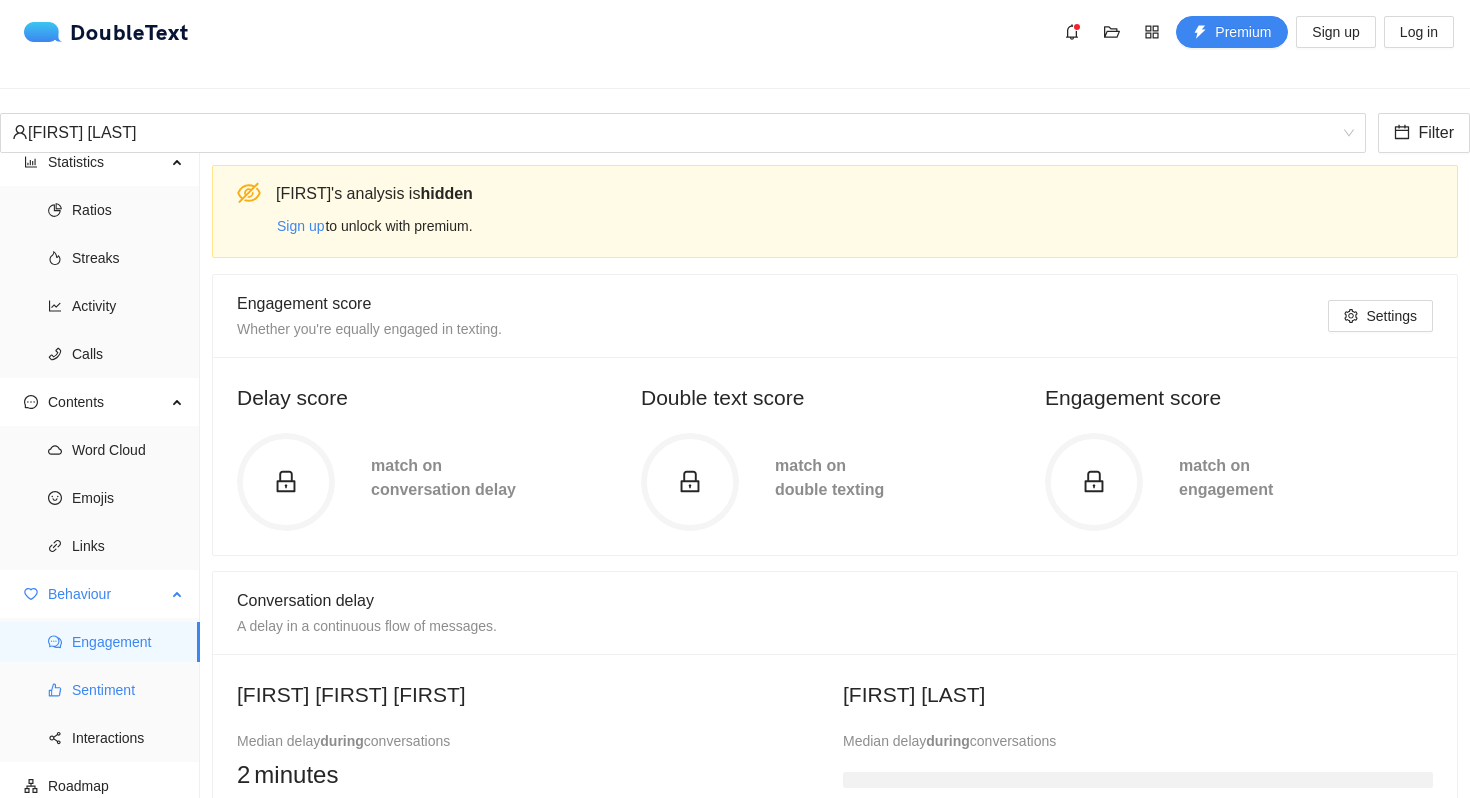 click on "Sentiment" at bounding box center (128, 690) 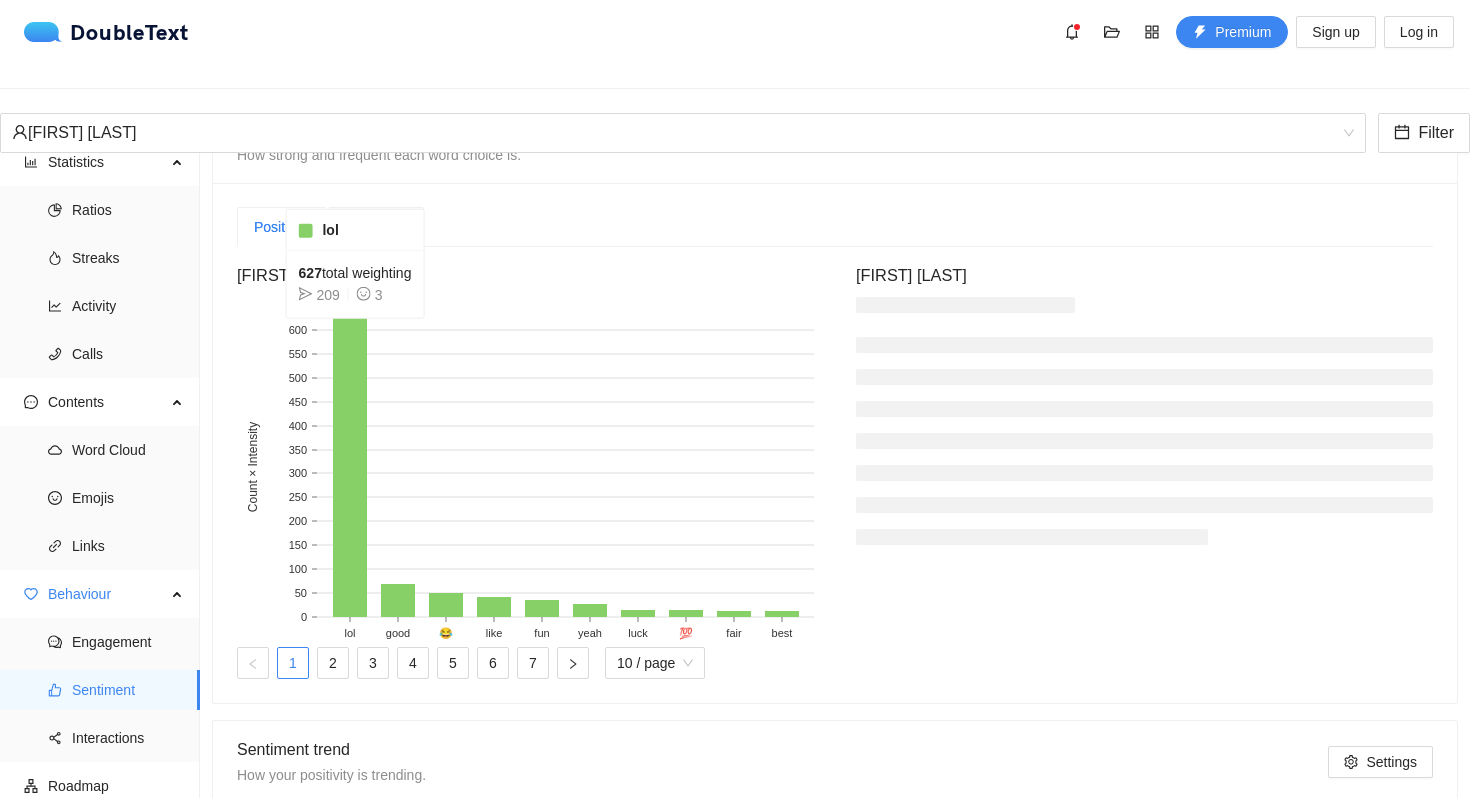 scroll, scrollTop: 492, scrollLeft: 0, axis: vertical 